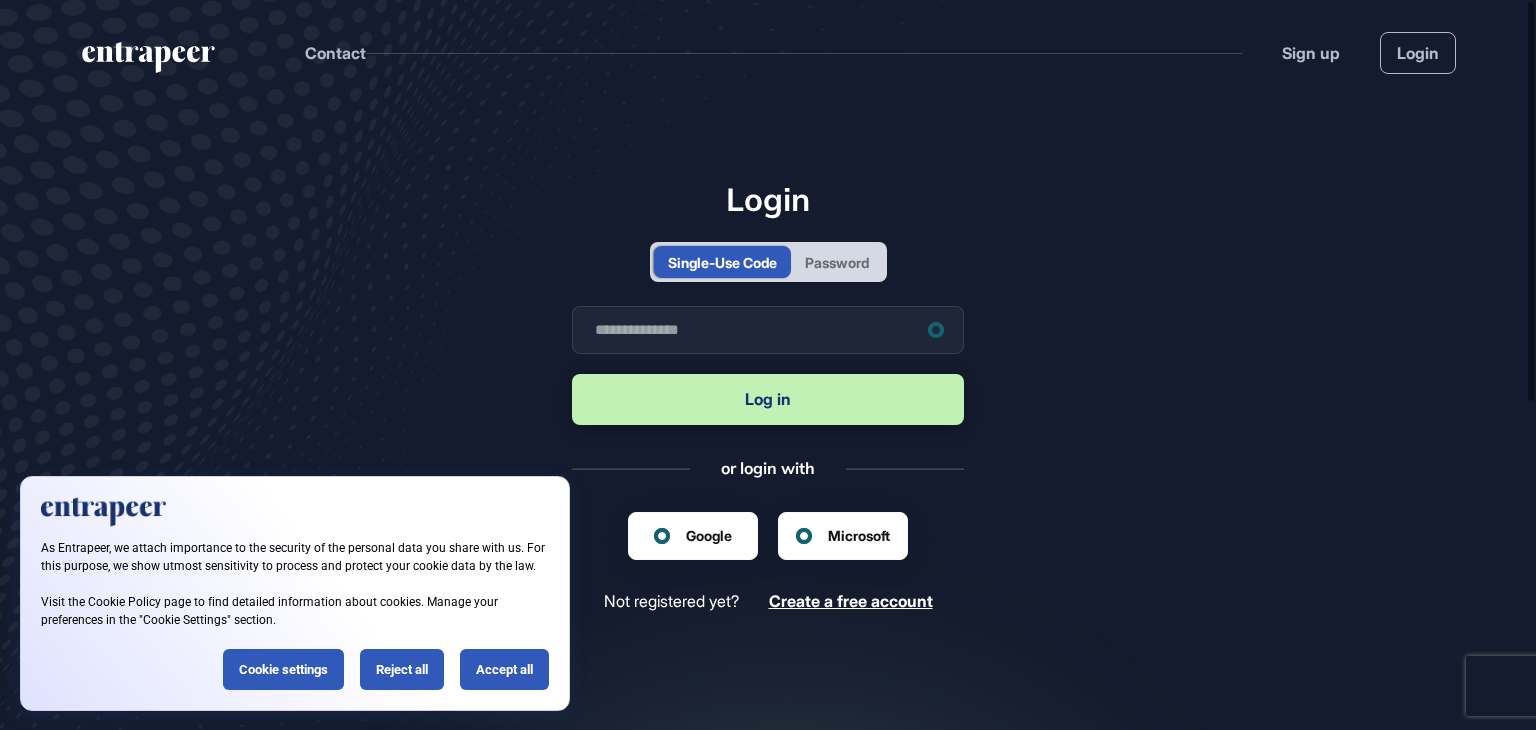 scroll, scrollTop: 0, scrollLeft: 0, axis: both 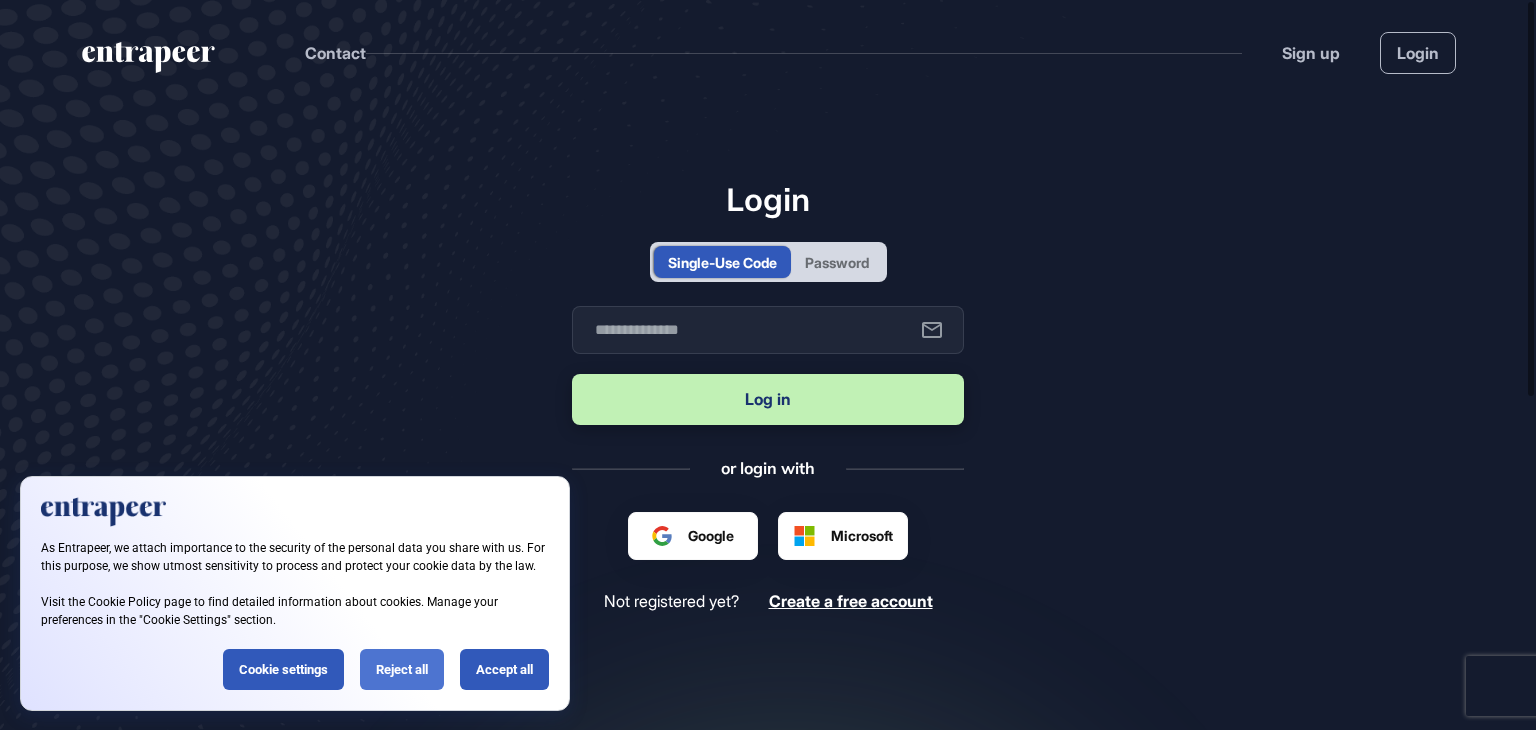 click on "Reject all" 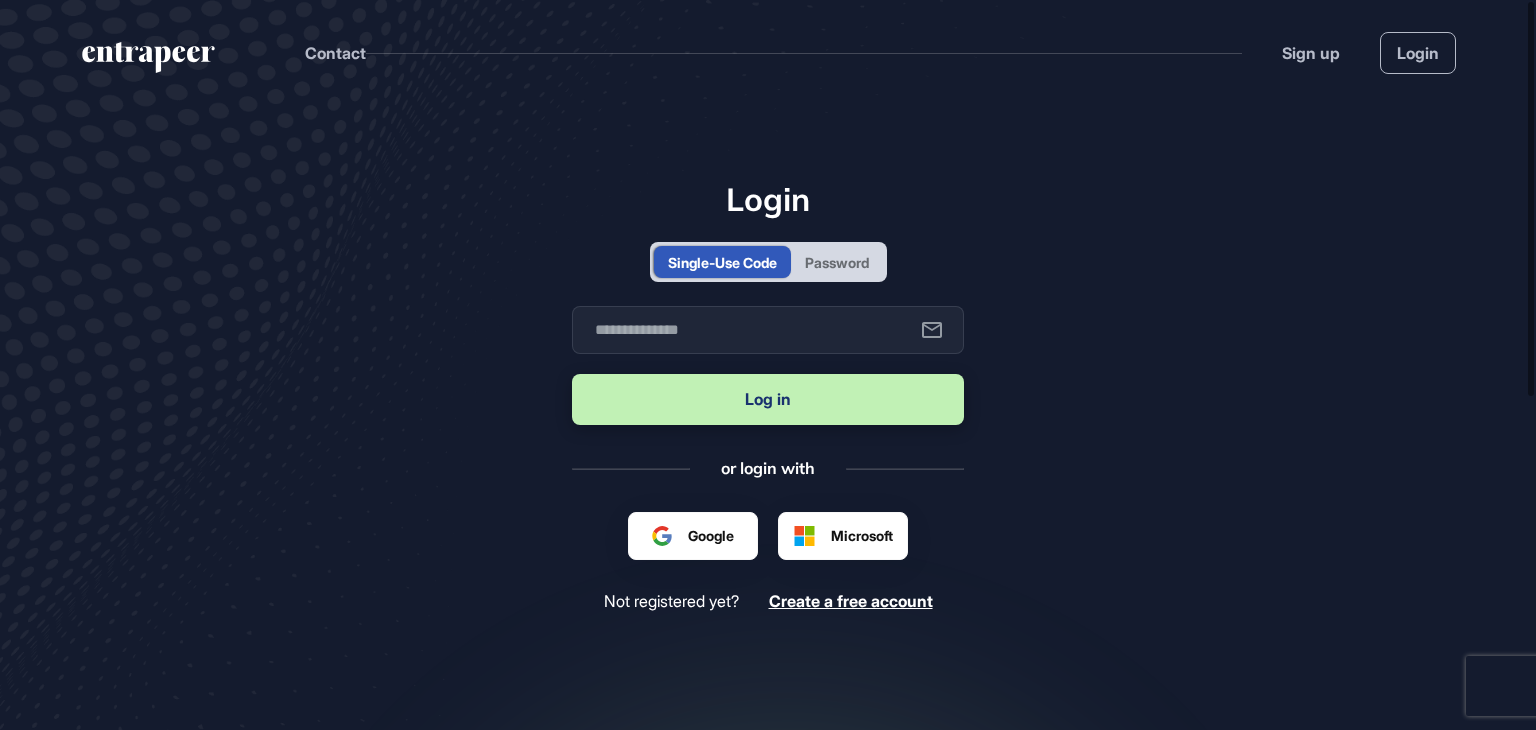 click on "Password" at bounding box center (837, 262) 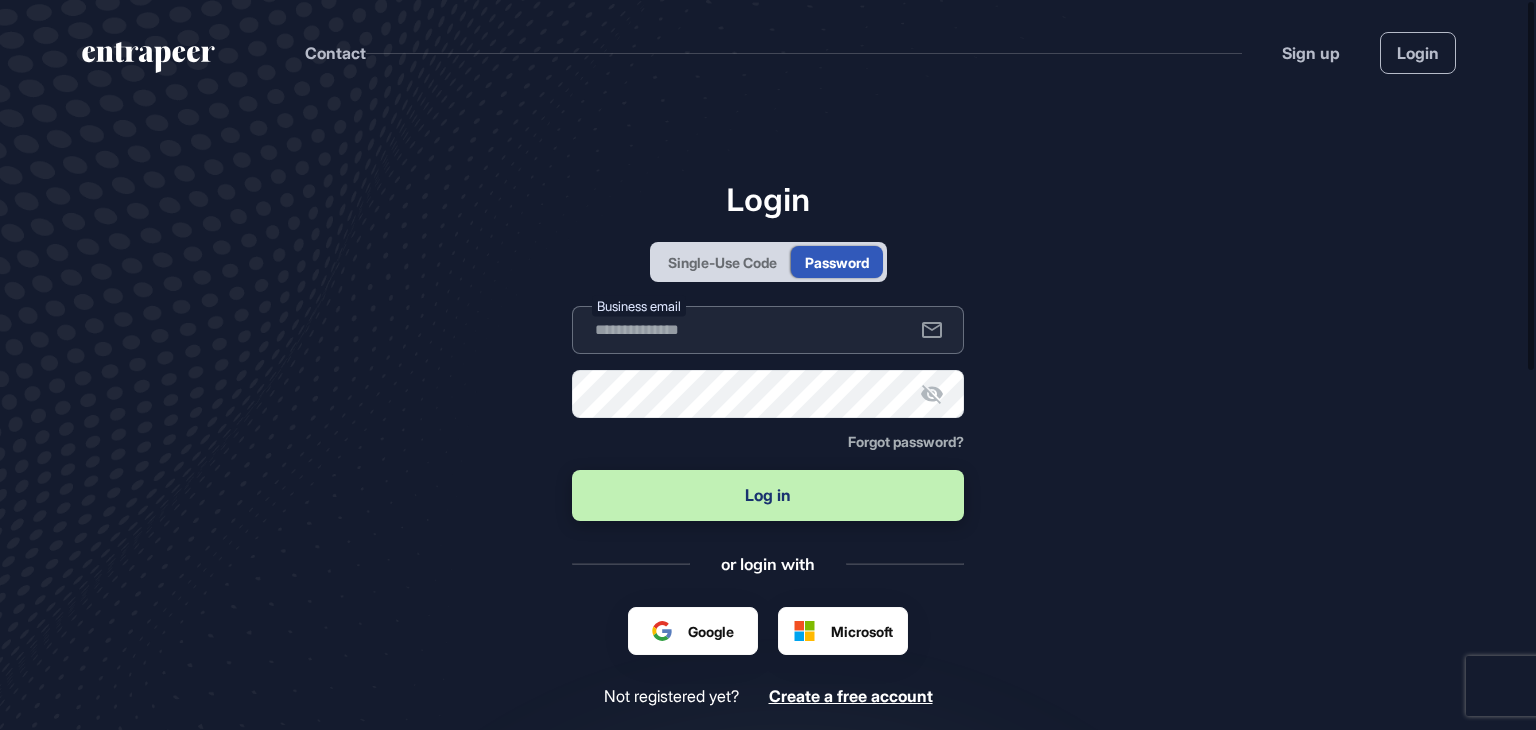 click at bounding box center [768, 330] 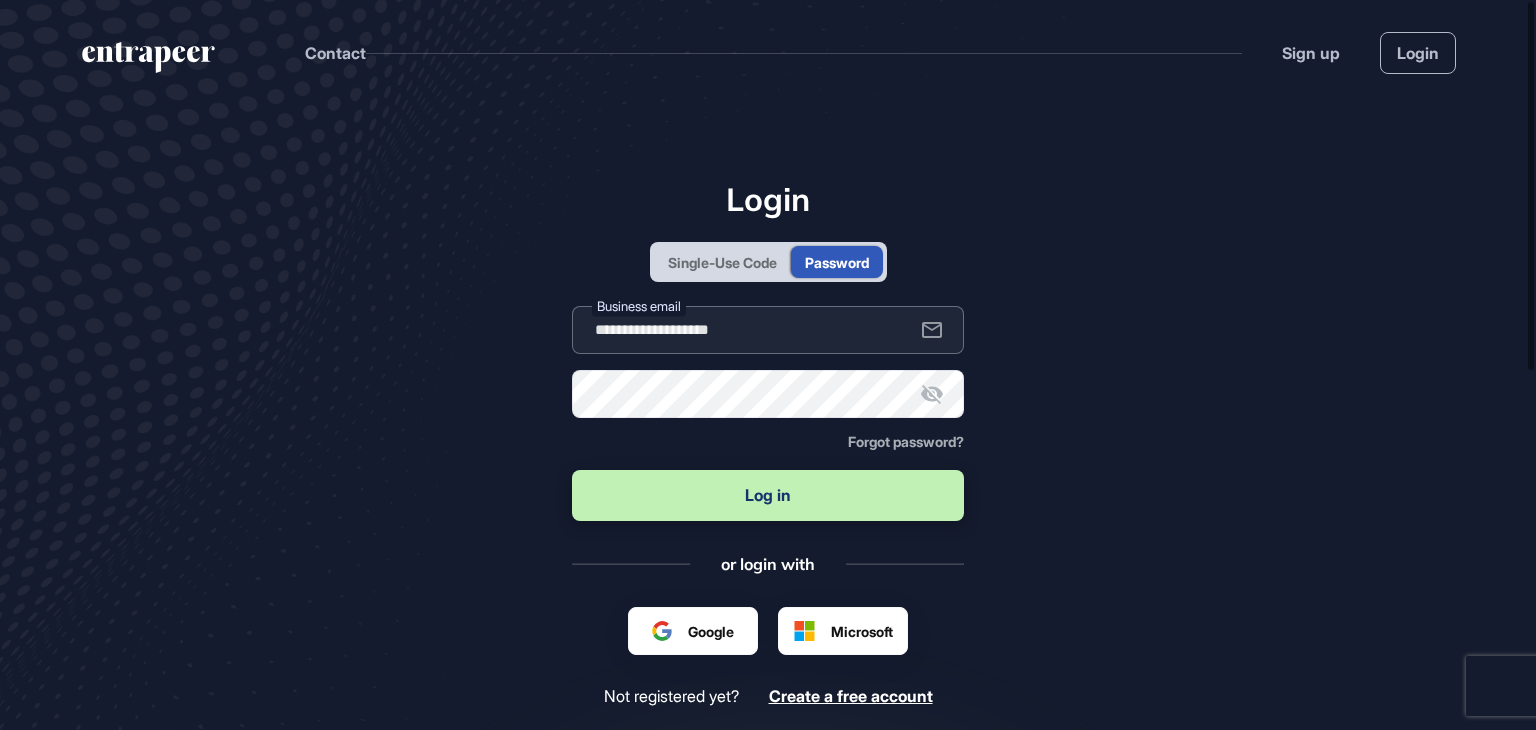type on "**********" 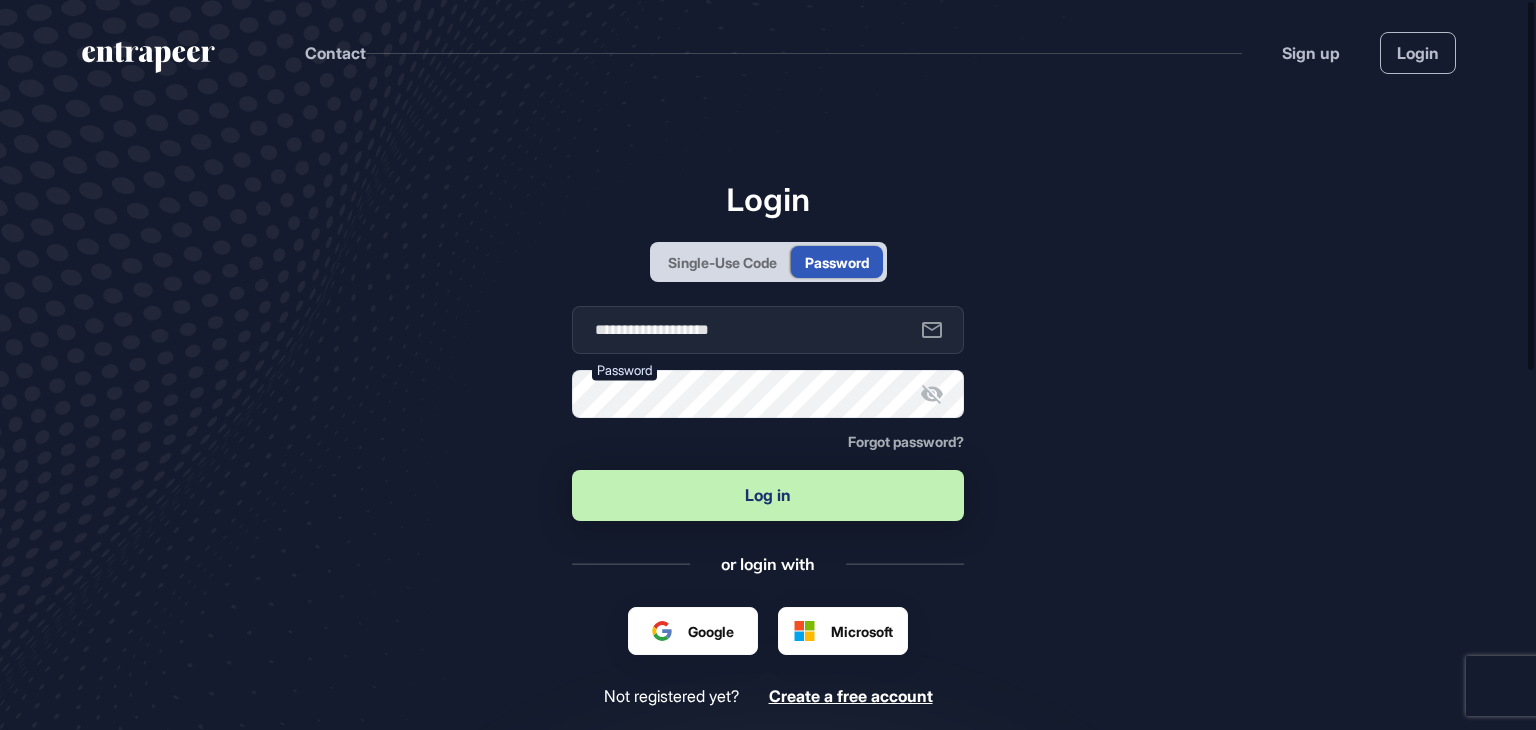 click on "Log in" at bounding box center [768, 495] 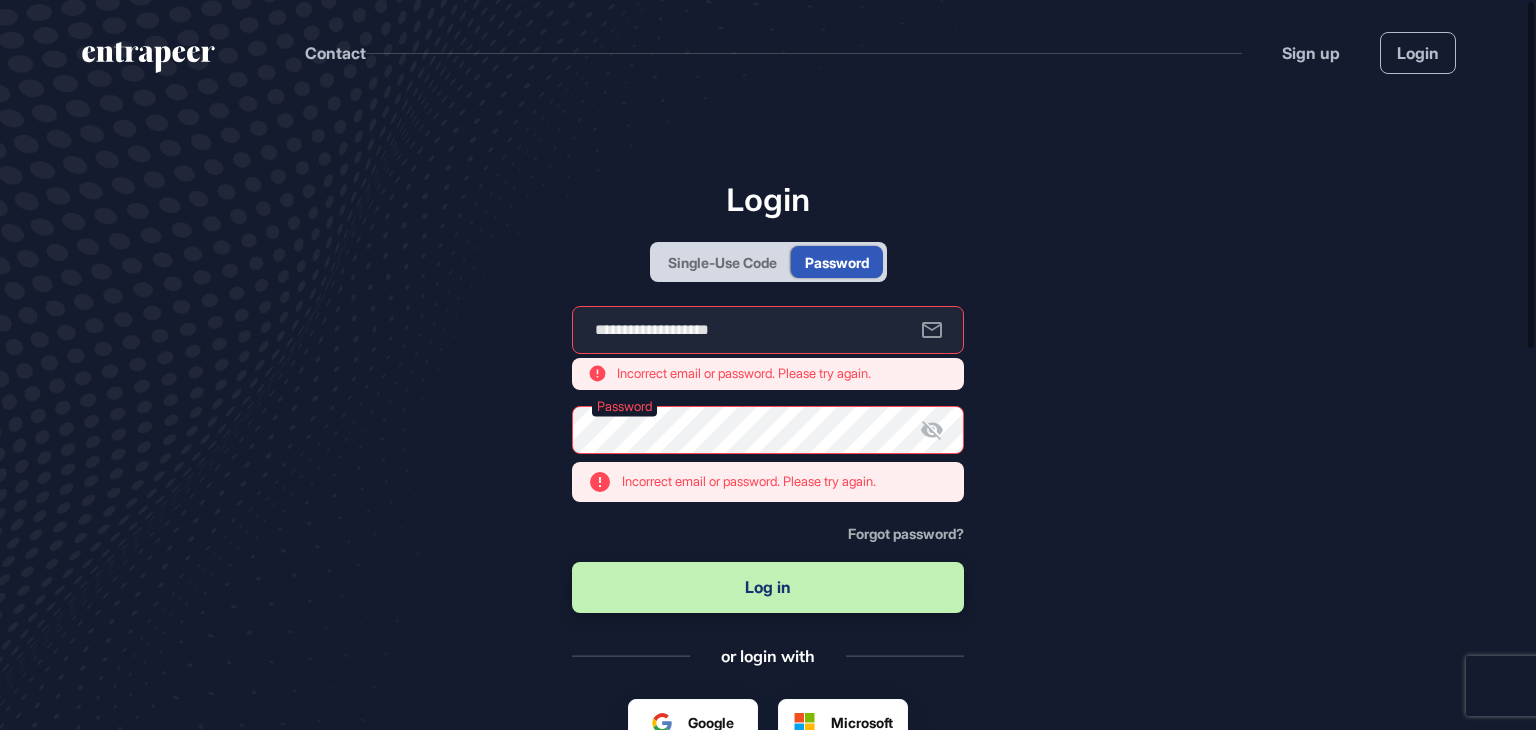 click 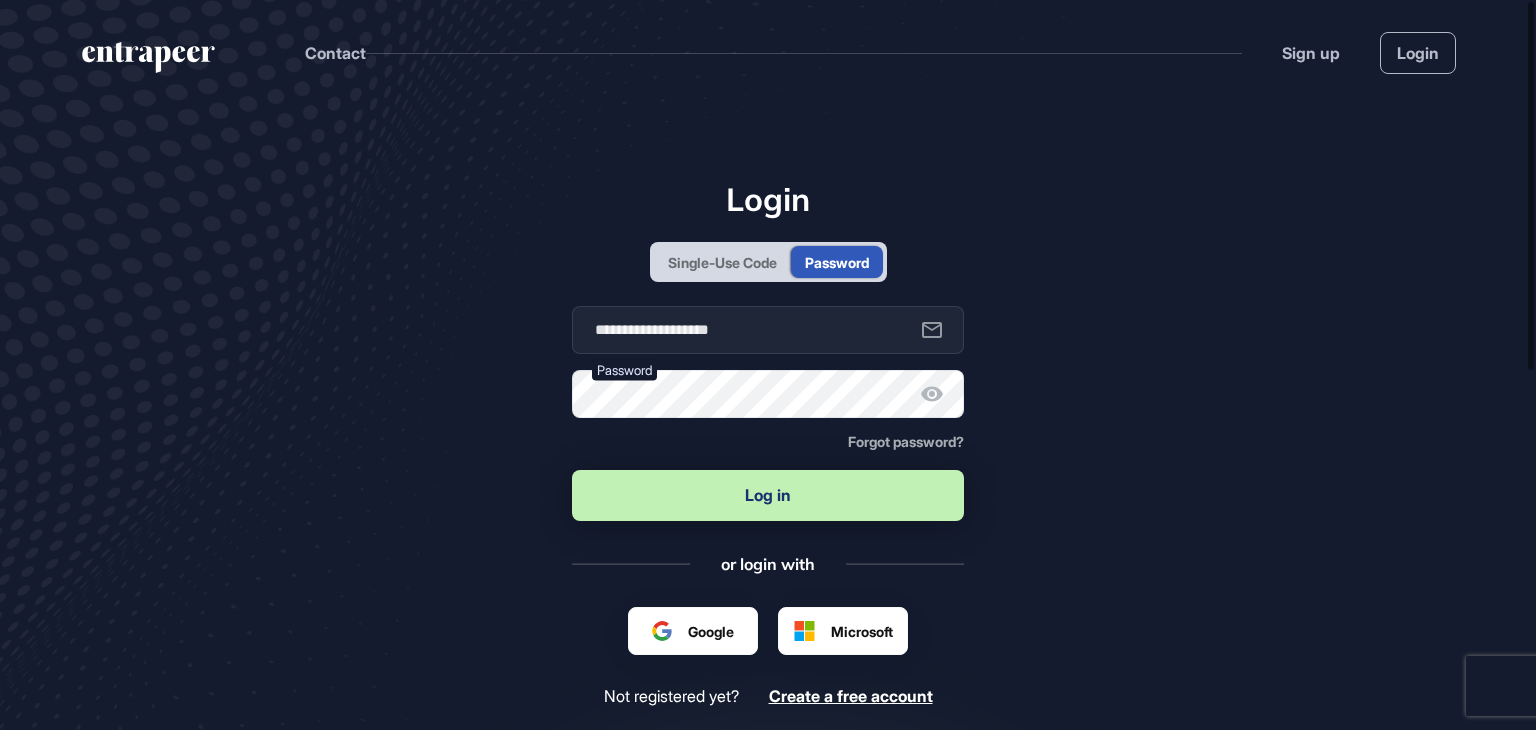 click on "Log in" at bounding box center (768, 495) 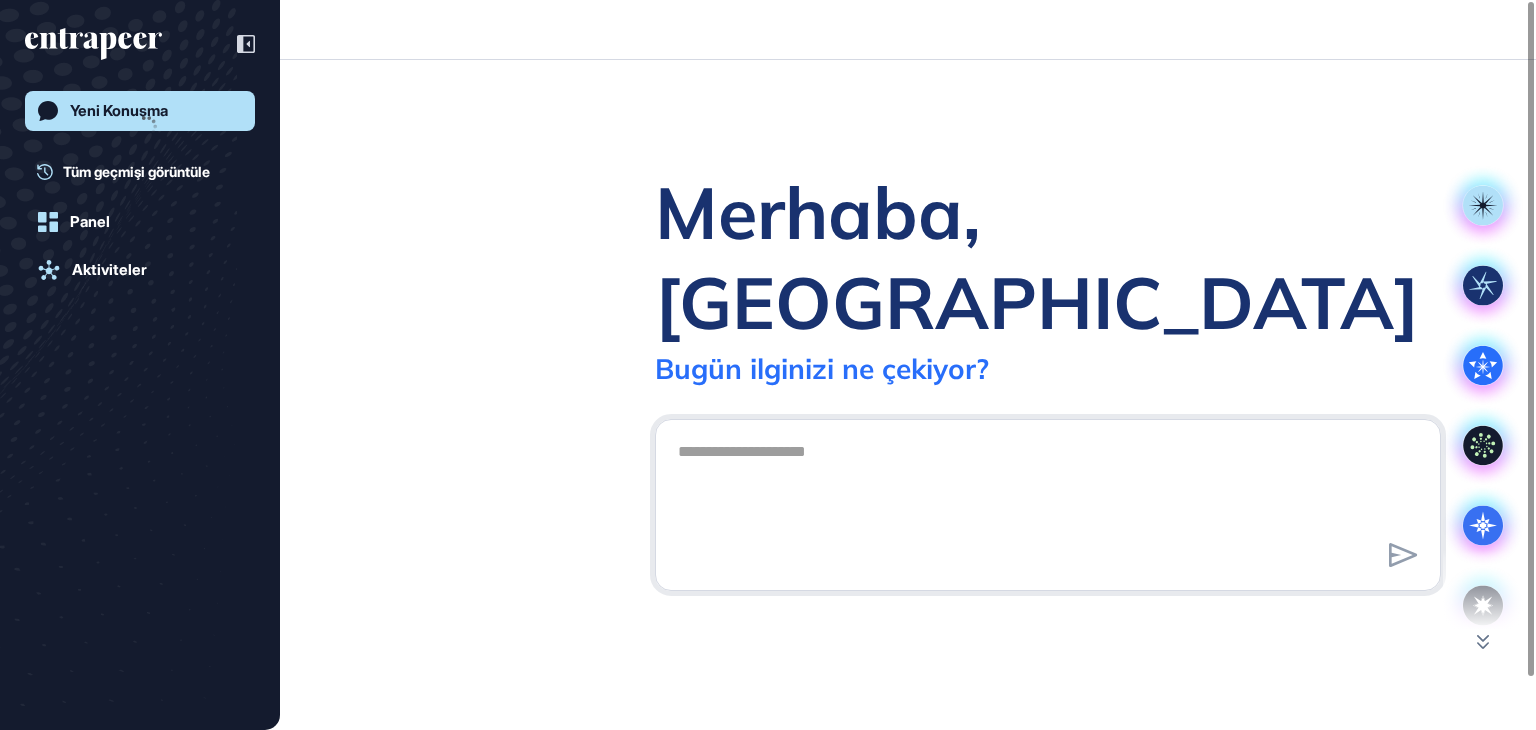scroll, scrollTop: 729, scrollLeft: 1536, axis: both 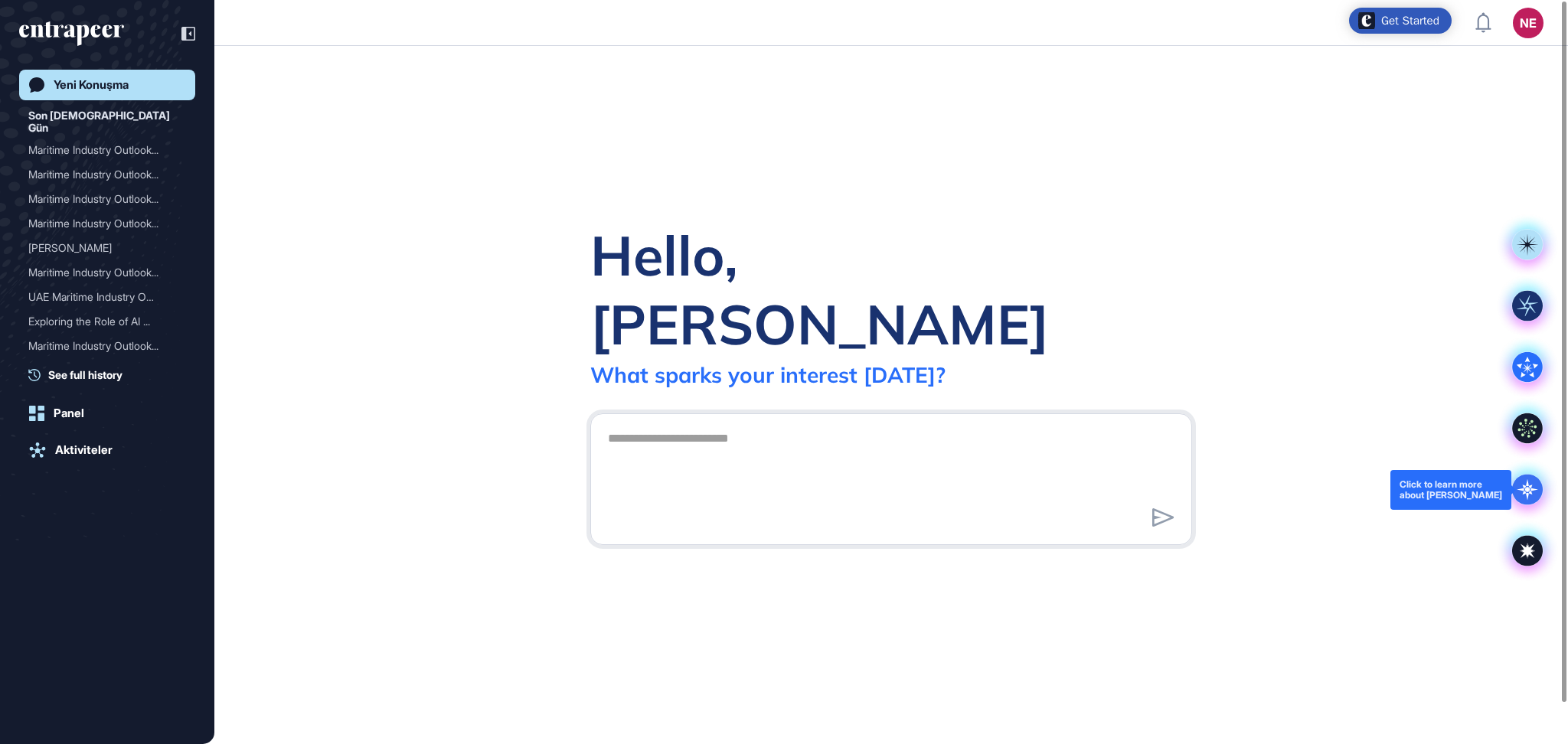 click 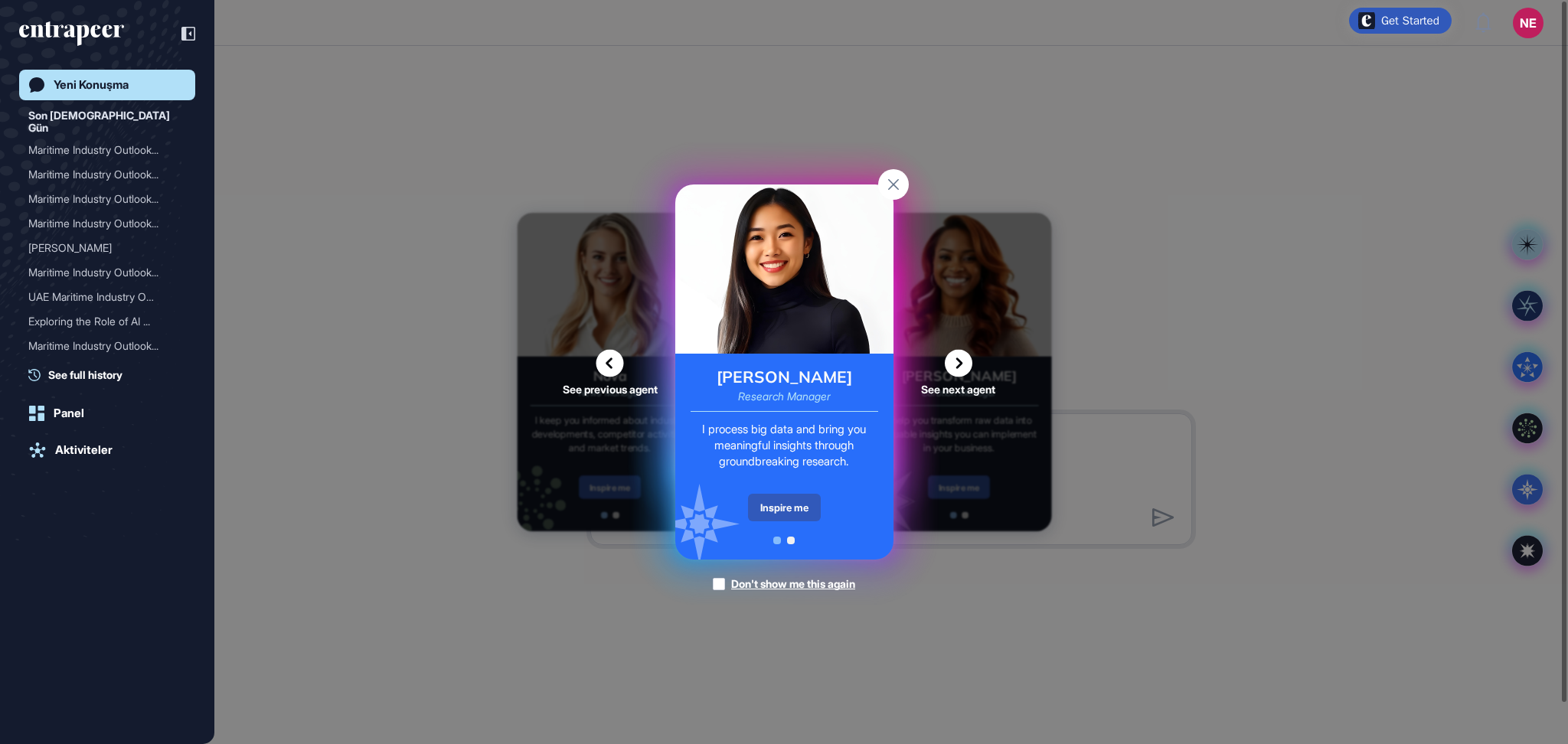 click on "See previous agent See next agent Peer Engagement Manager Consider me your personal concierge! I connect you with specialized agents and help you navigate entrapeer. Inspire me Back to Peer Similar users are asking Peer to: Tell me what I can do on Entrapeer. Provide me use cases & research reports on food and agricultural tech. Please explain the concept of sustainability in retail industry. Peer helps you answer quick questions, browse use cases and published research reports. Ready to begin? Talk to Peer Tracy Tracking Manager I'm your go-to manager for presenting real-time insights and developments about companies of your choice. Inspire me Back to Tracy Similar users are asking Tracy to: Please track Bito.ai for me Track Nike’s company milestones for the next 3 months. Track pivotal moments of Revolut, PayPal, Wise and ApplePay over the next 6 months. Tracy can track up to 20 companies in a single report. Ready to begin? Talk to Tracy Nash Competitor Analysis Manager Inspire me Back to Nash Nova Reese" 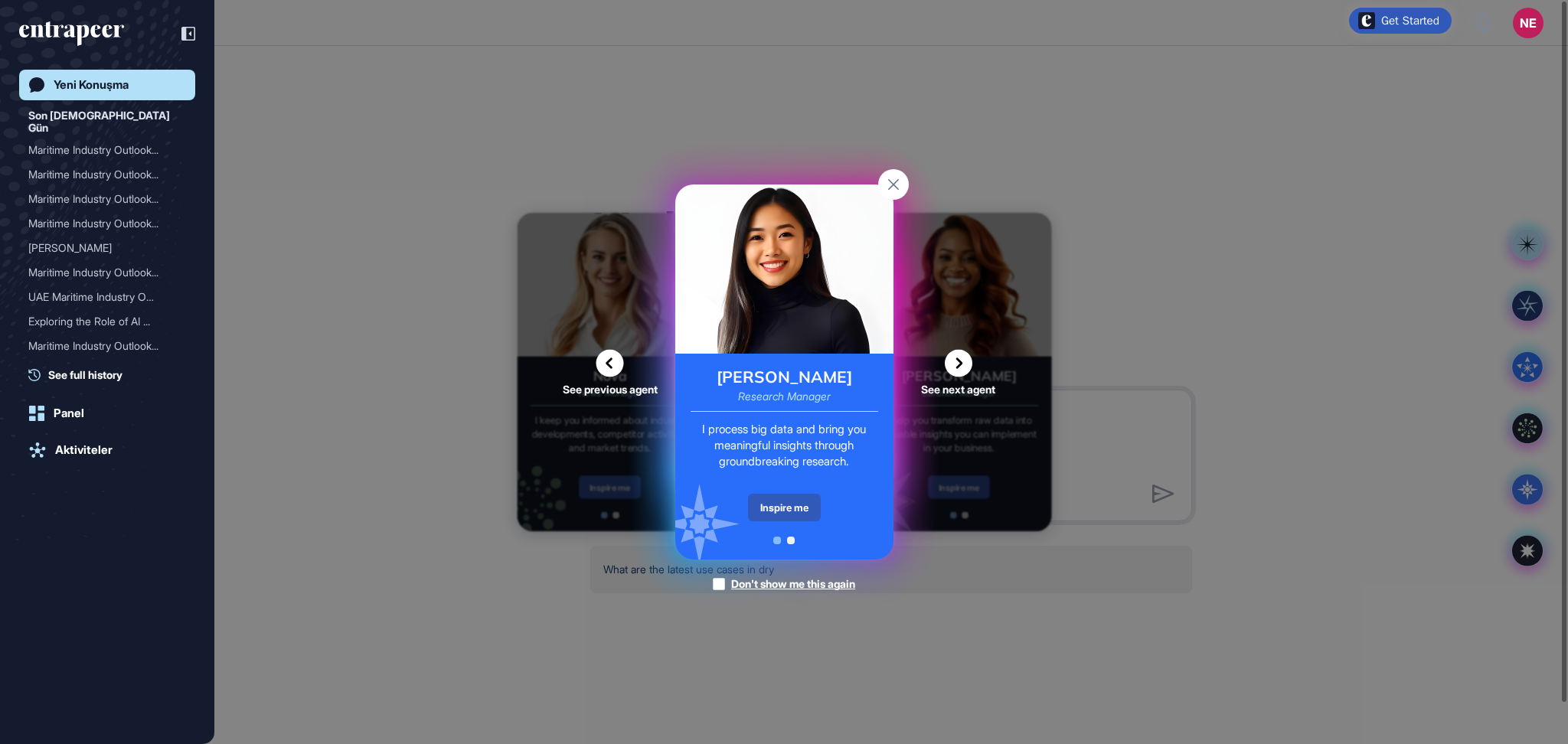 click on "See previous agent See next agent Peer Engagement Manager Consider me your personal concierge! I connect you with specialized agents and help you navigate entrapeer. Inspire me Back to Peer Similar users are asking Peer to: Tell me what I can do on Entrapeer. Provide me use cases & research reports on food and agricultural tech. Please explain the concept of sustainability in retail industry. Peer helps you answer quick questions, browse use cases and published research reports. Ready to begin? Talk to Peer Tracy Tracking Manager I'm your go-to manager for presenting real-time insights and developments about companies of your choice. Inspire me Back to Tracy Similar users are asking Tracy to: Please track Bito.ai for me Track Nike’s company milestones for the next 3 months. Track pivotal moments of Revolut, PayPal, Wise and ApplePay over the next 6 months. Tracy can track up to 20 companies in a single report. Ready to begin? Talk to Tracy Nash Competitor Analysis Manager Inspire me Back to Nash Nova Reese" 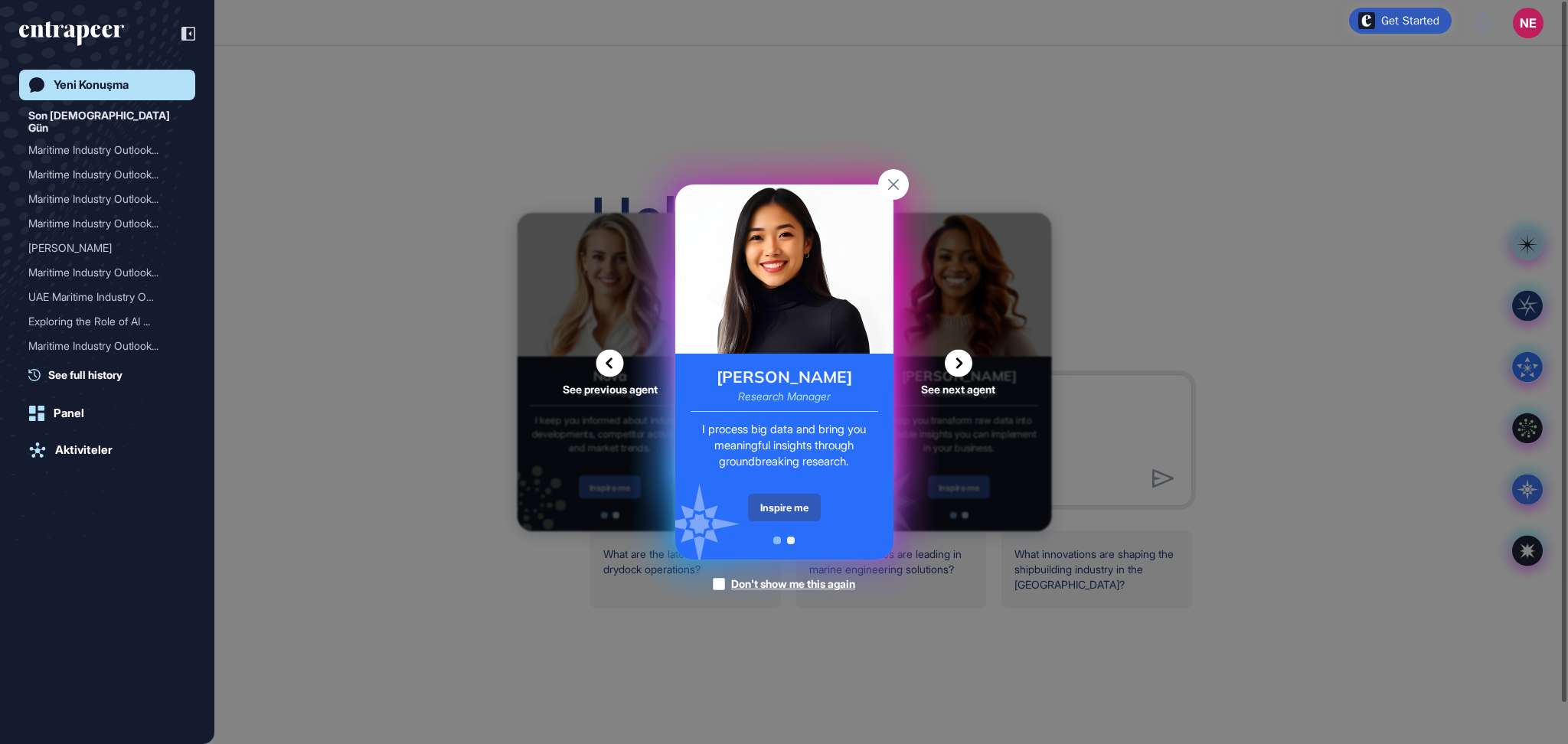 click 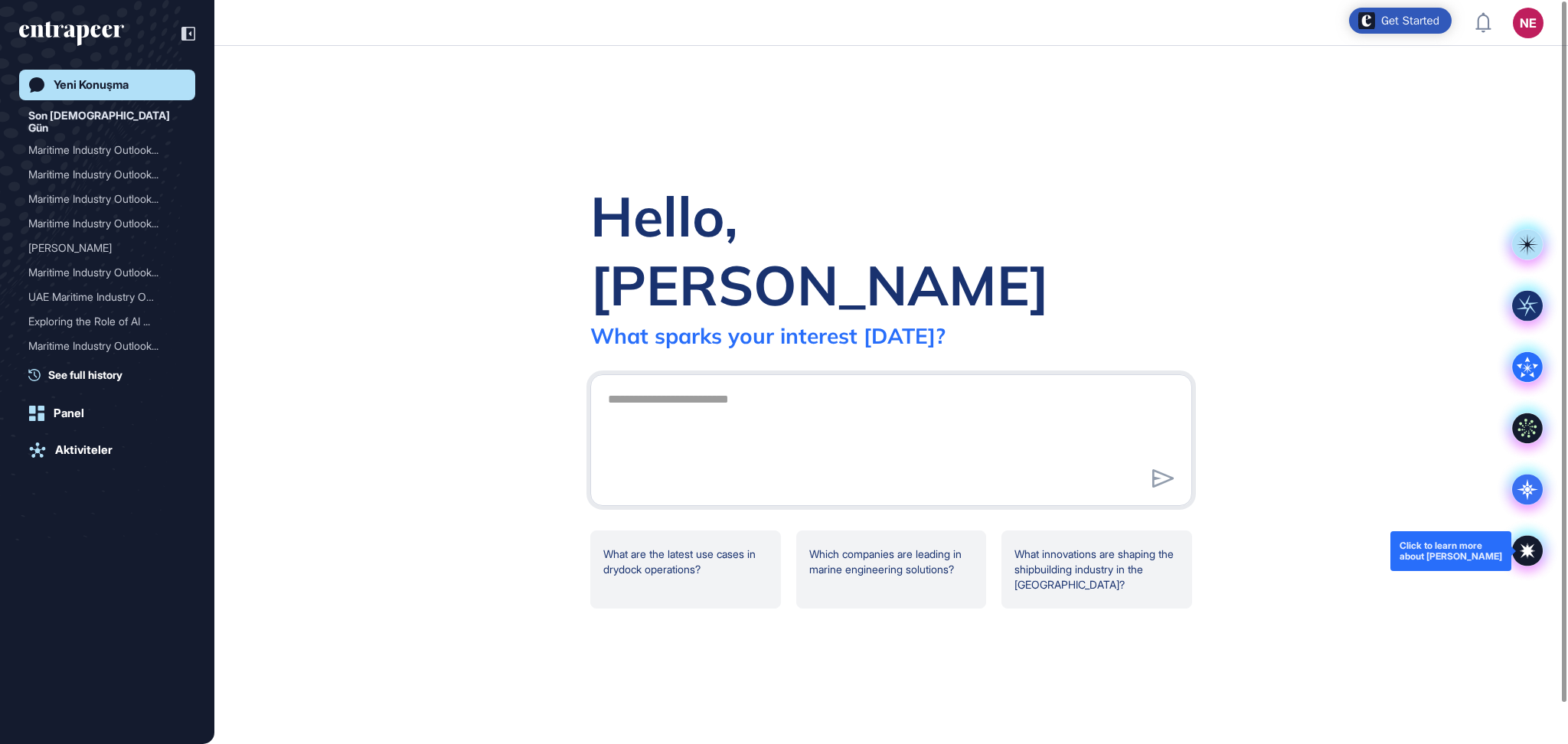 click 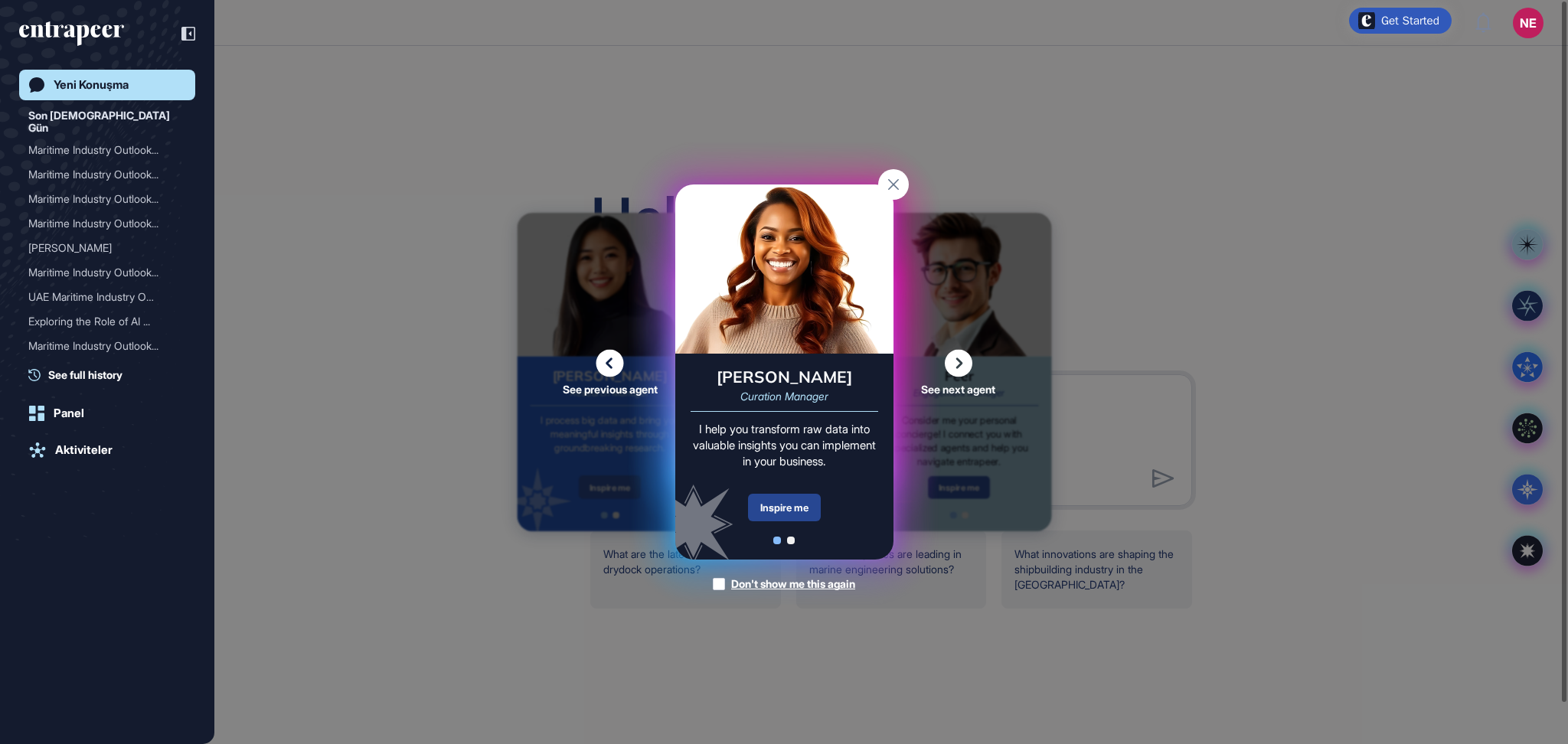click on "Inspire me" at bounding box center (784, 507) 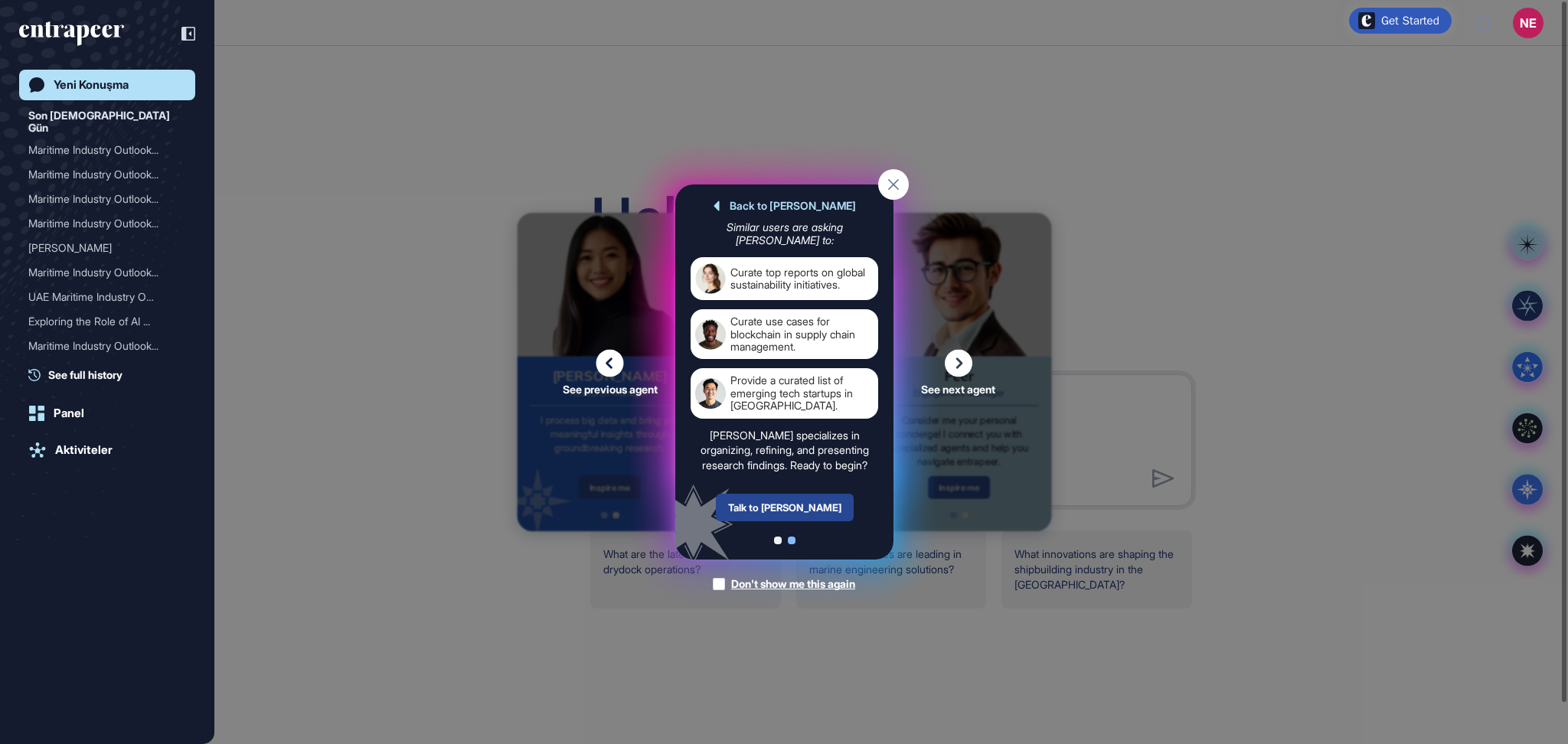 click on "Talk to Curie" at bounding box center (784, 507) 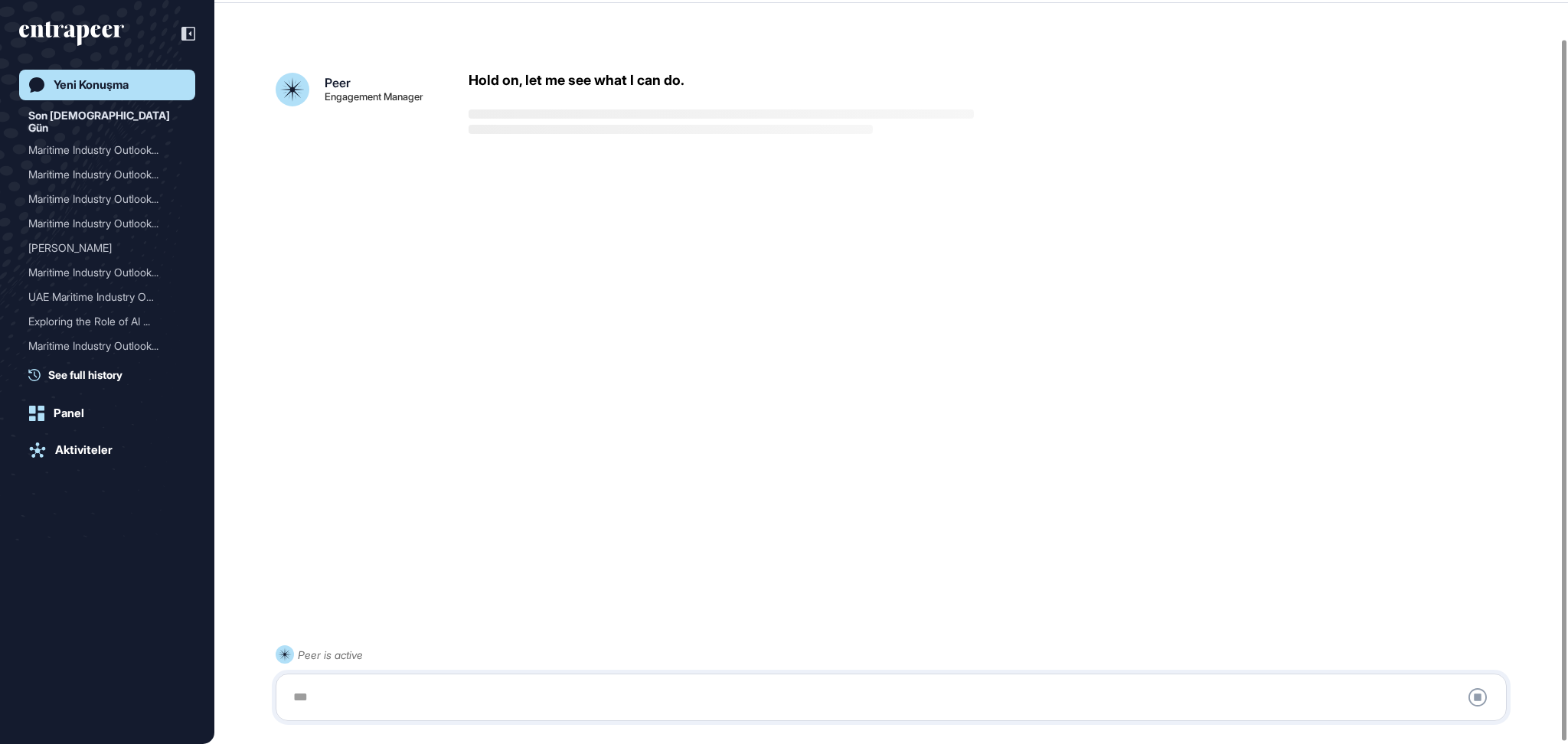 scroll, scrollTop: 43, scrollLeft: 0, axis: vertical 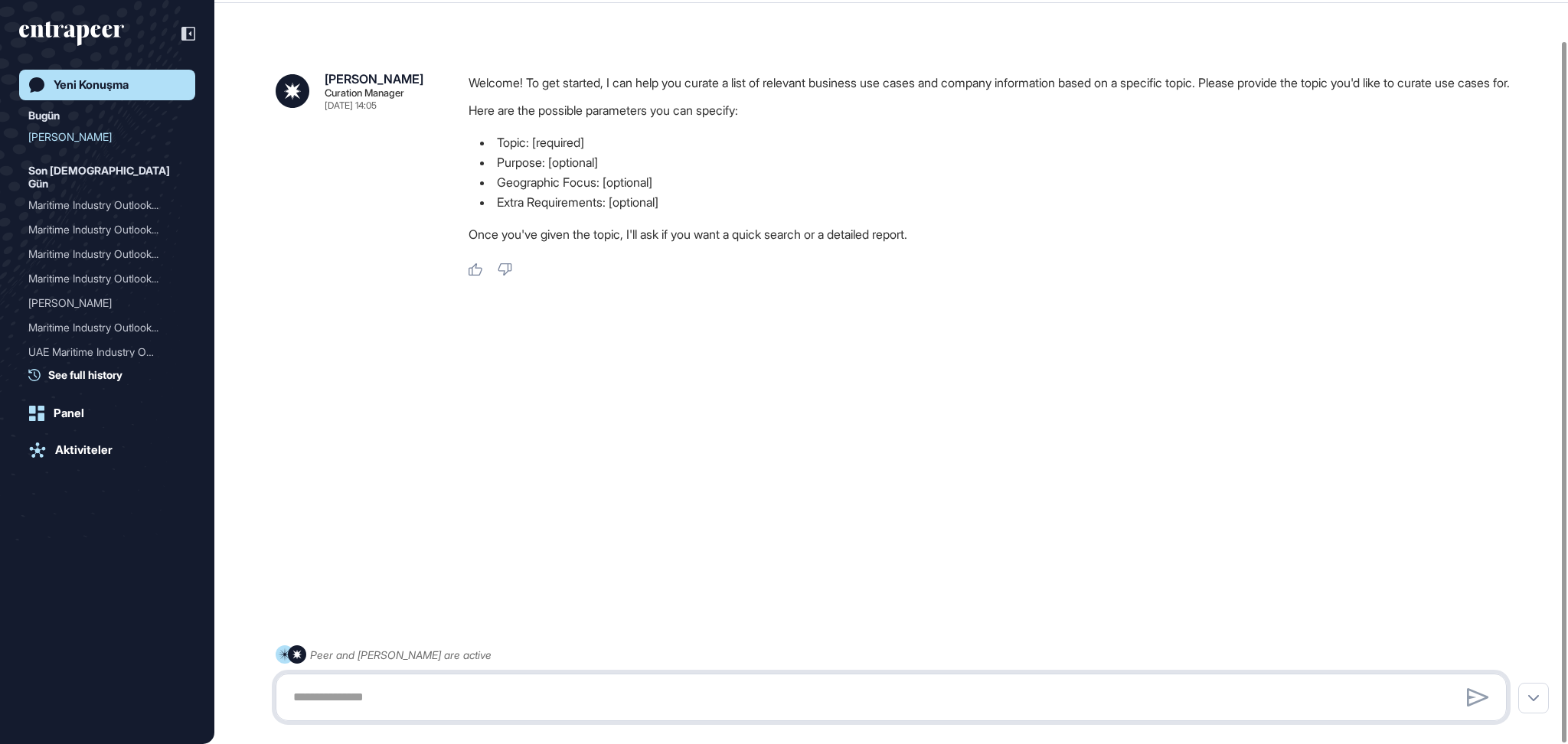 click at bounding box center (891, 697) 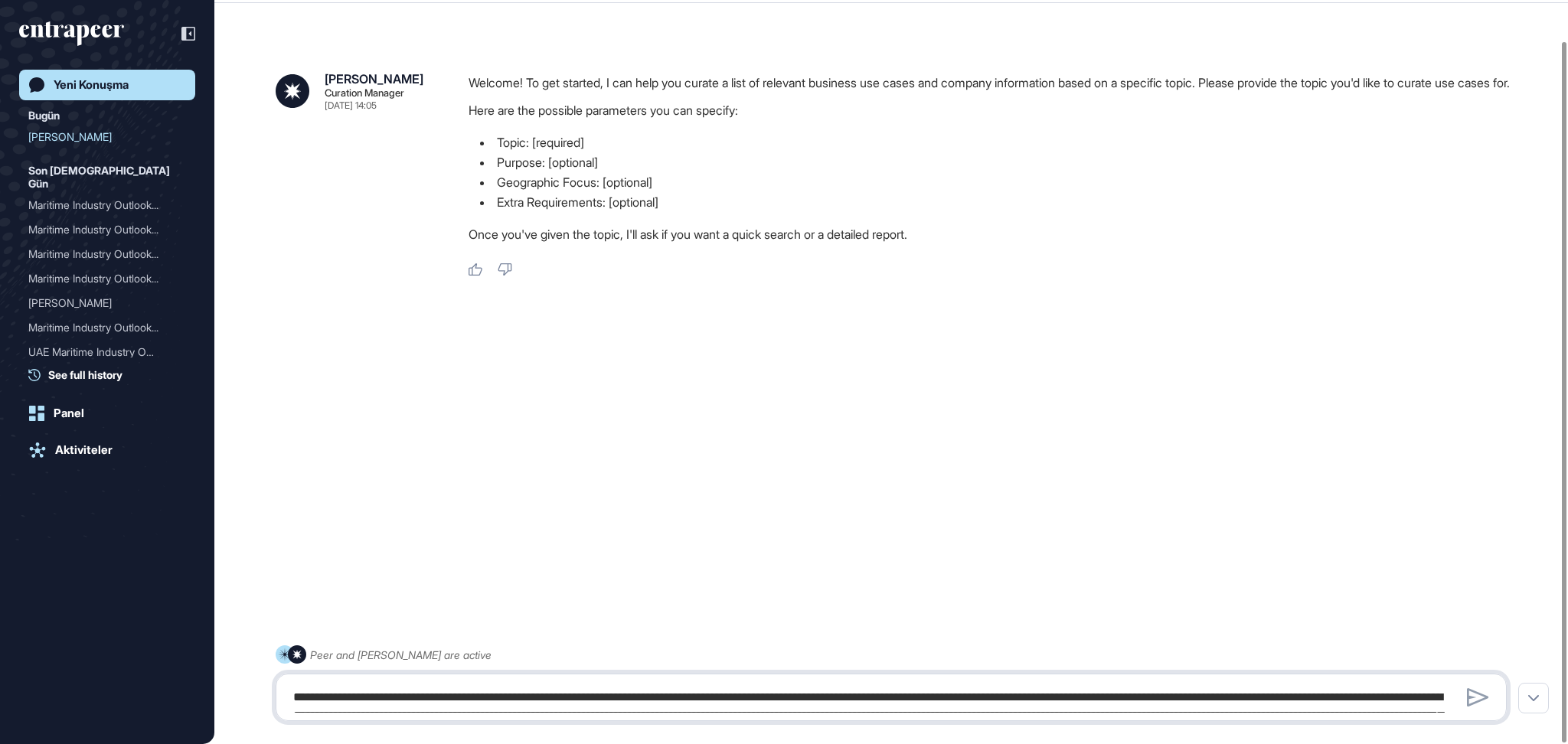 scroll, scrollTop: 169, scrollLeft: 0, axis: vertical 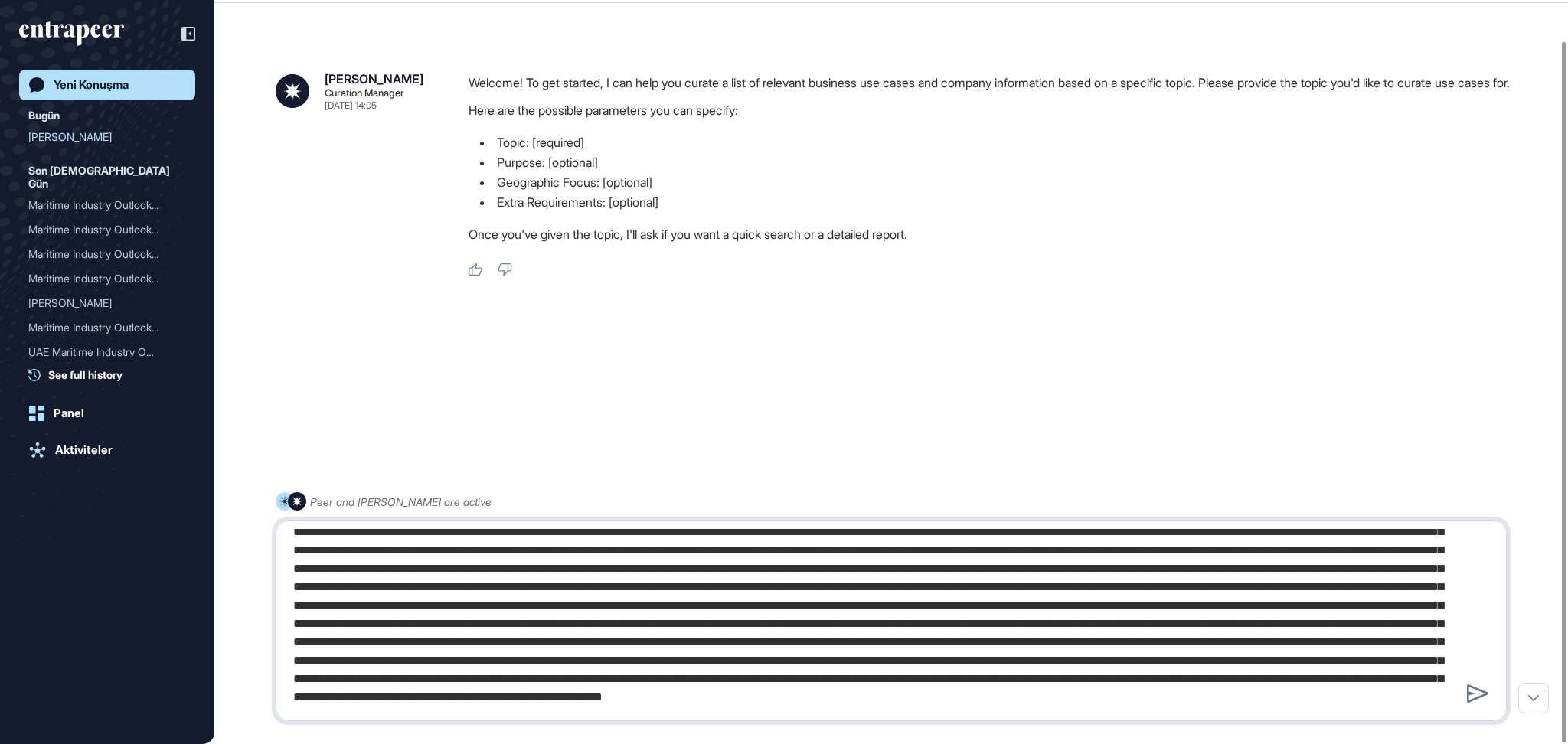 type on "**********" 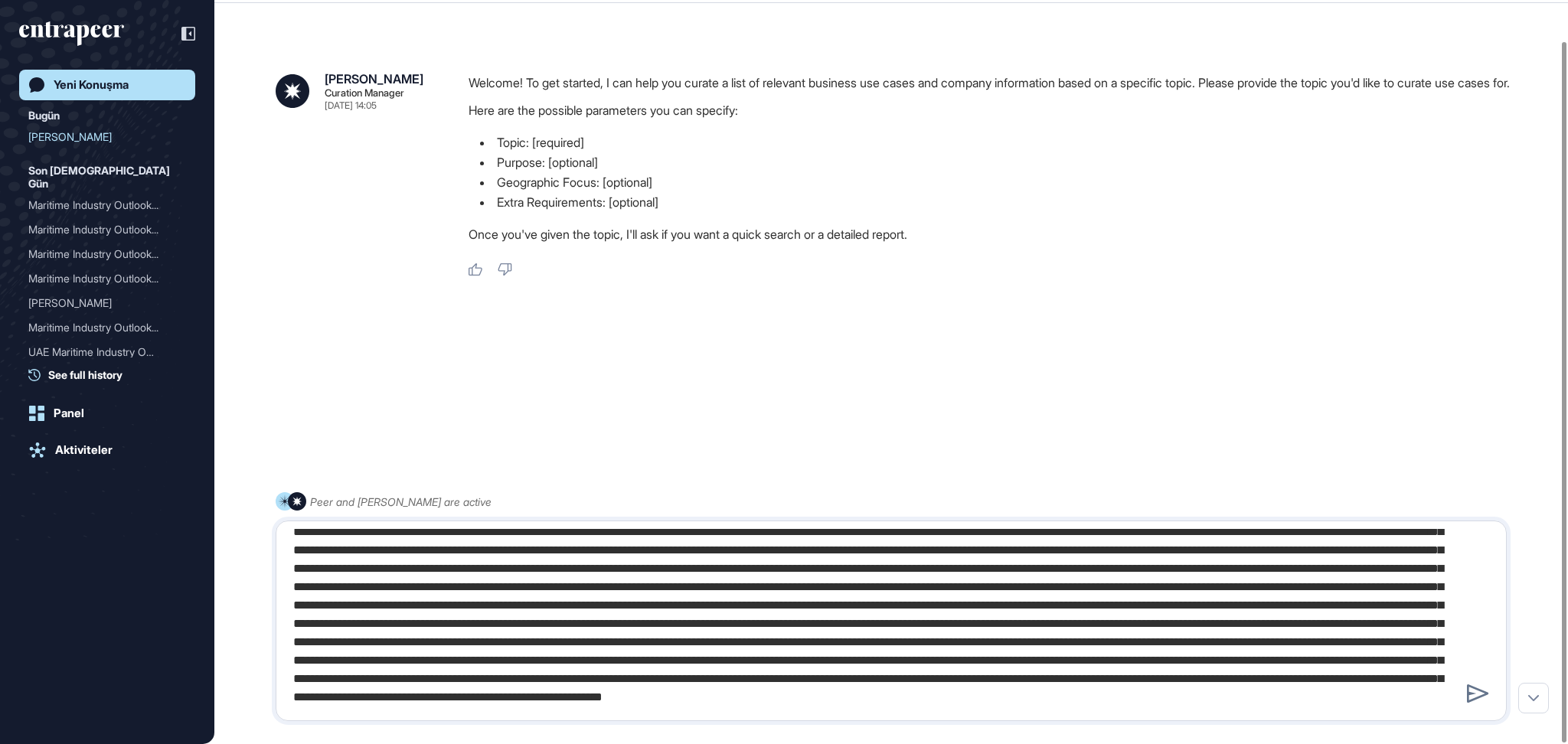 type 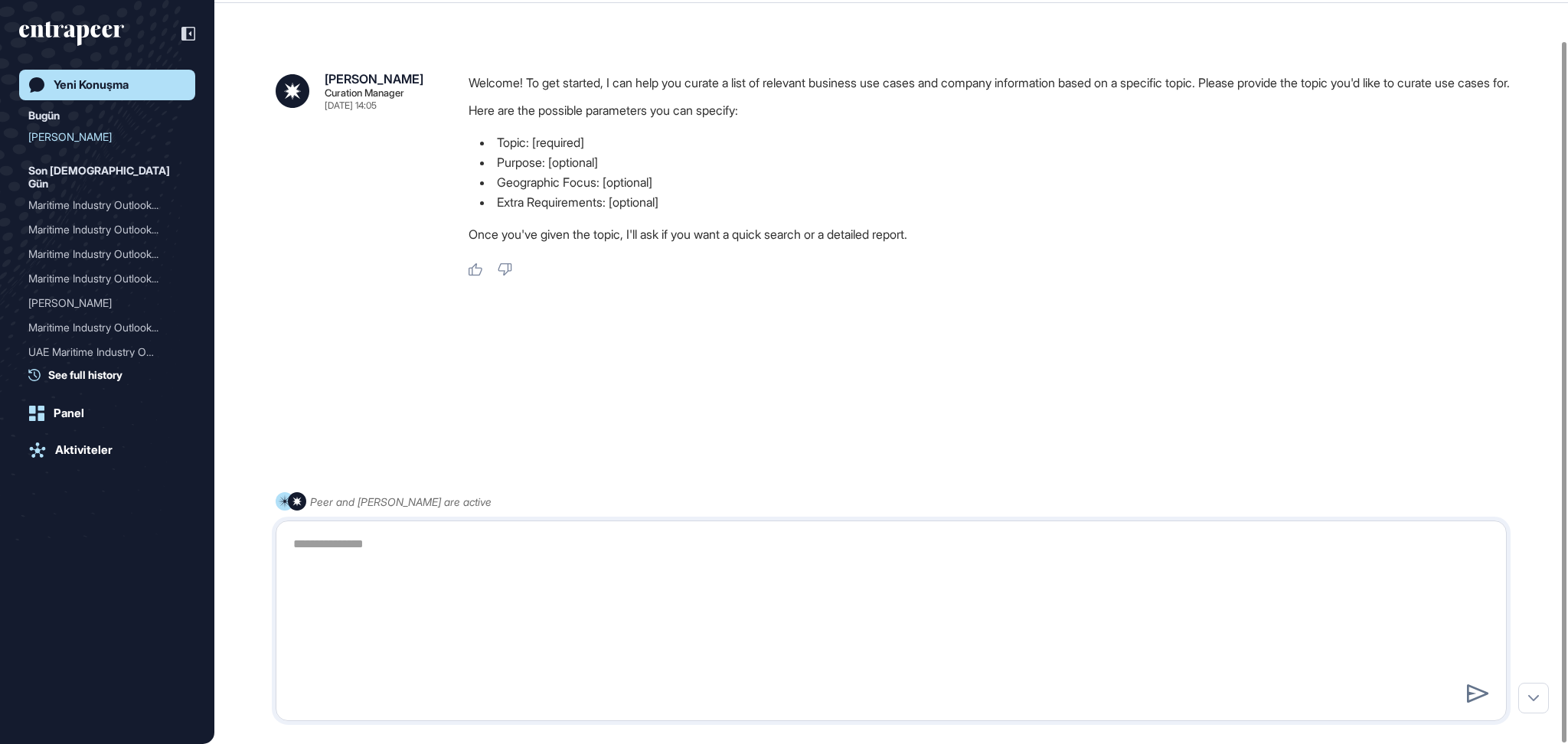 scroll, scrollTop: 0, scrollLeft: 0, axis: both 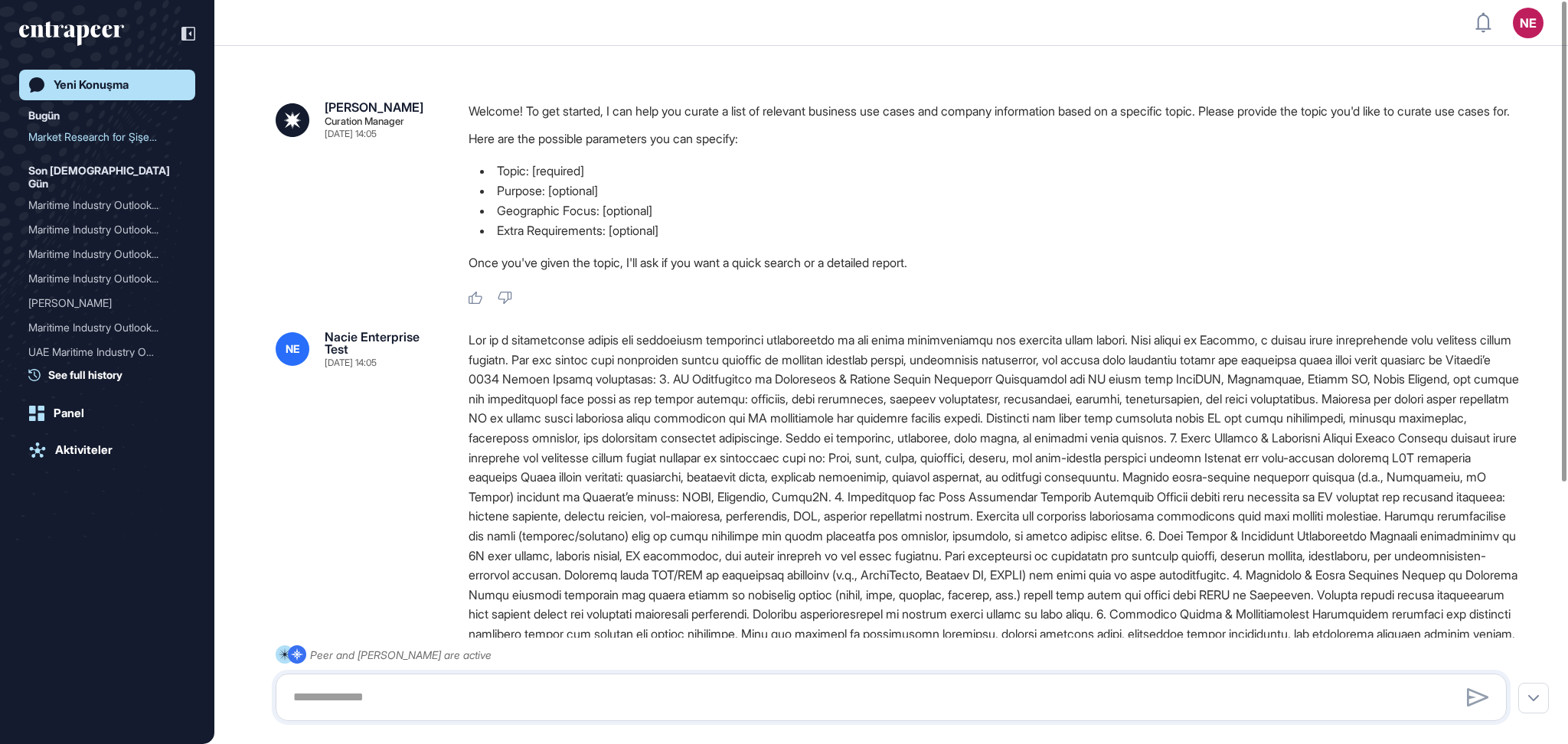 click on "Yeni Konuşma" 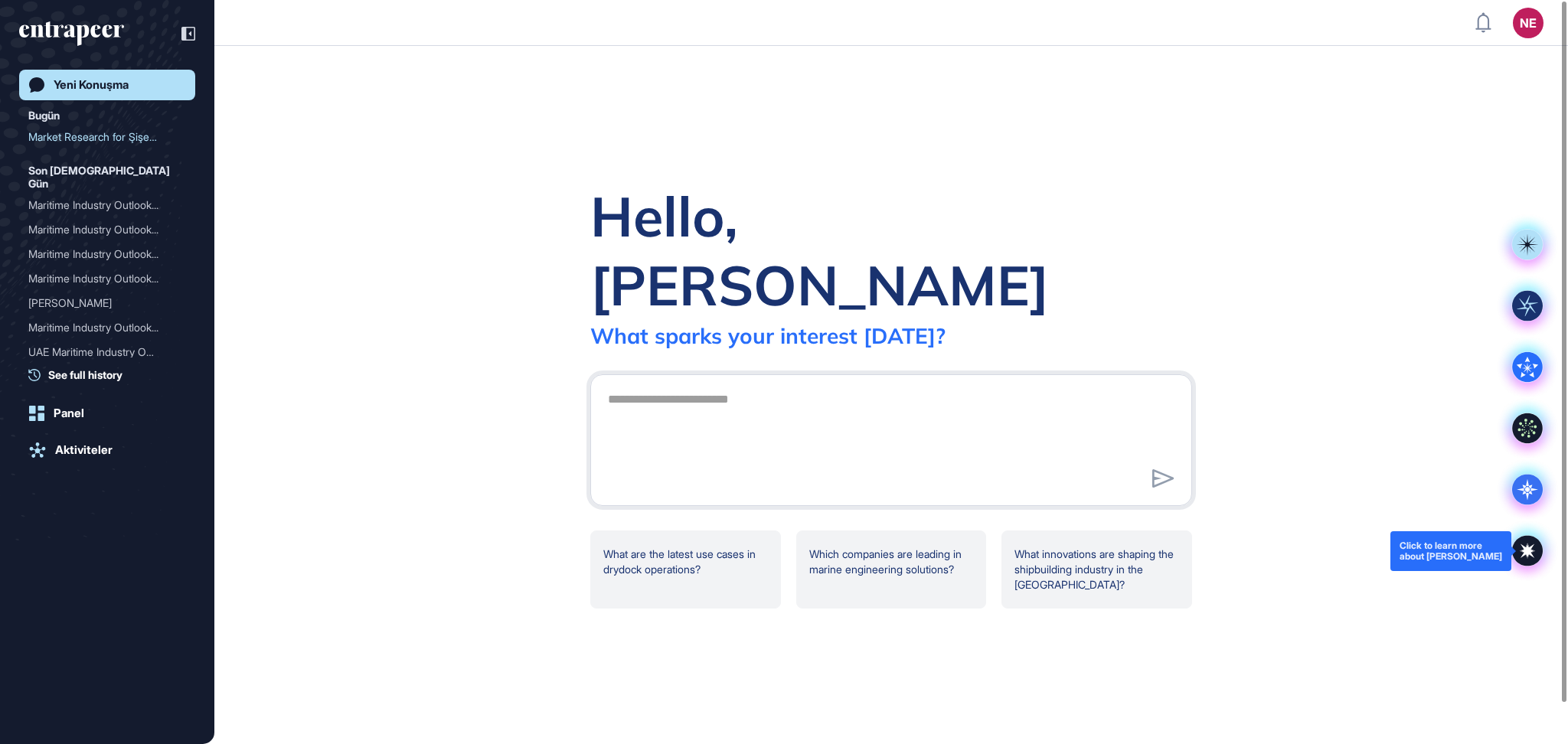 click 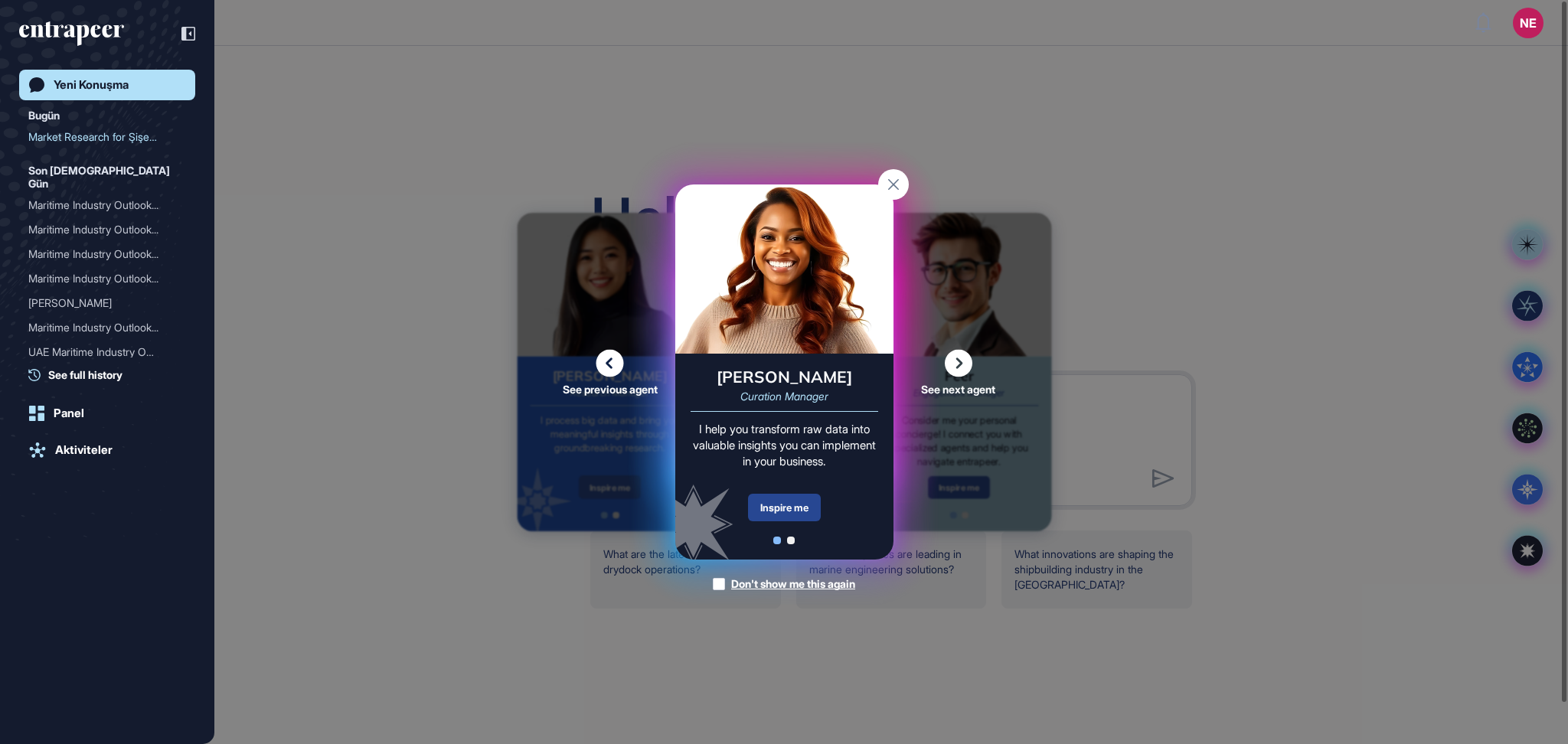 click on "Inspire me" at bounding box center (784, 507) 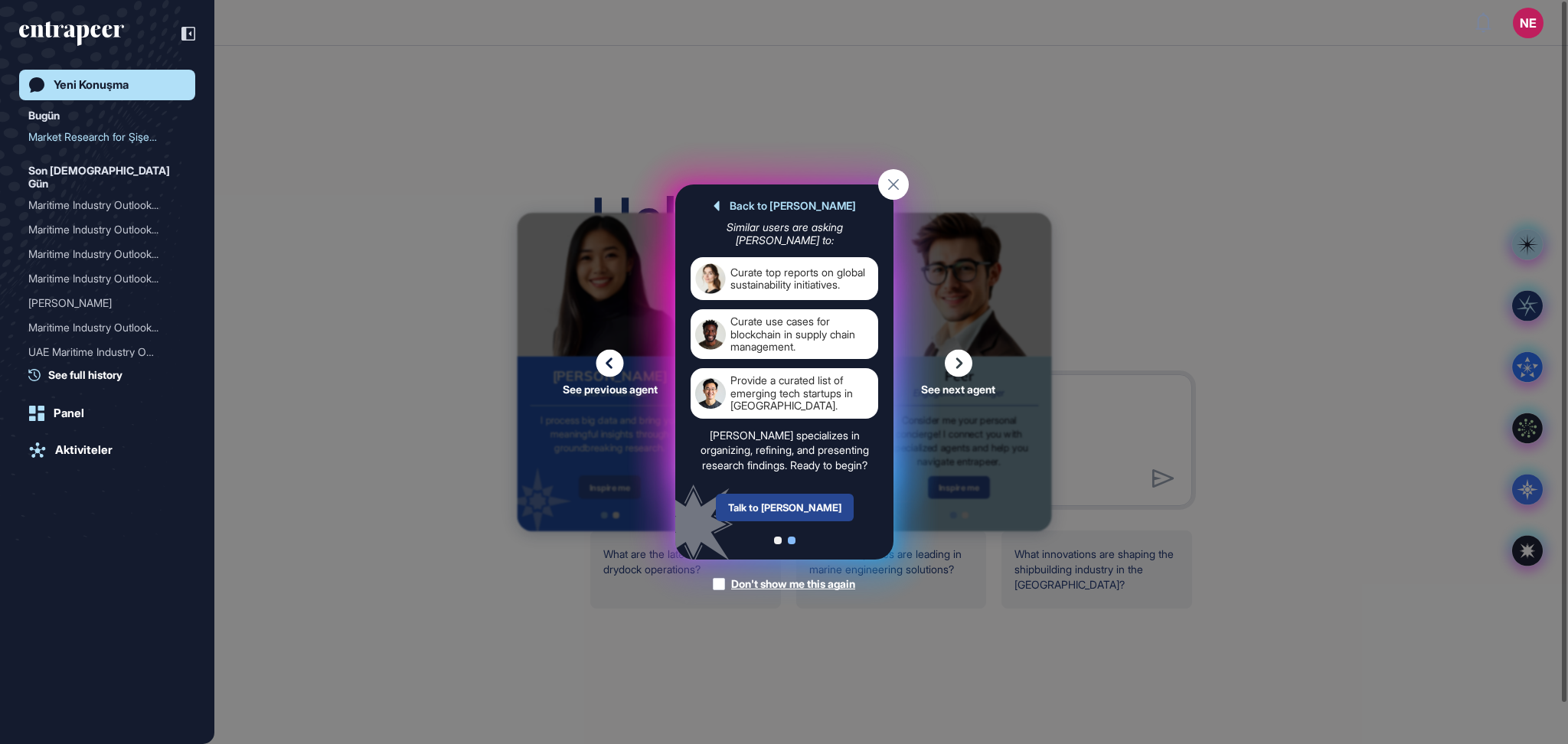 click on "Talk to Curie" at bounding box center [784, 507] 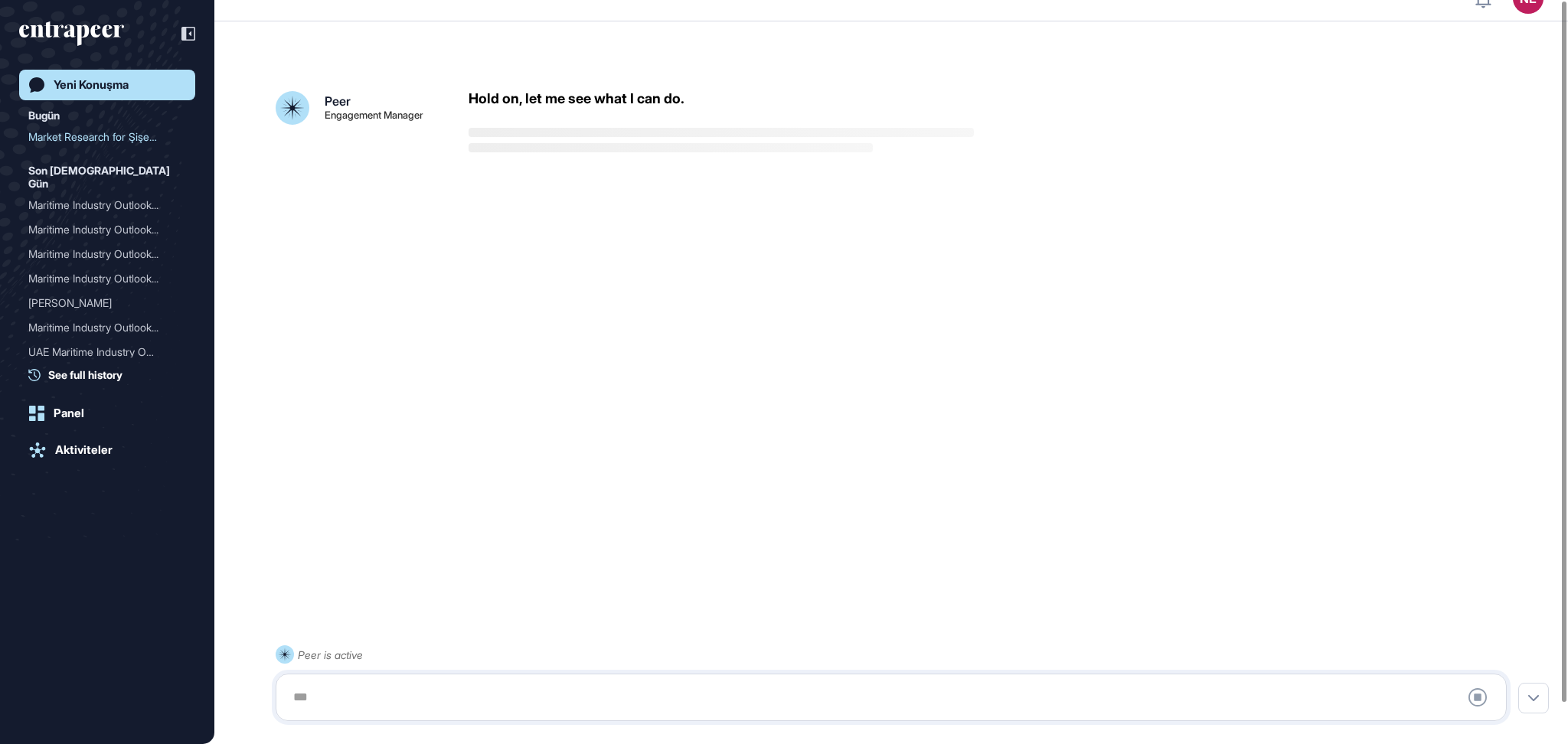 scroll, scrollTop: 43, scrollLeft: 0, axis: vertical 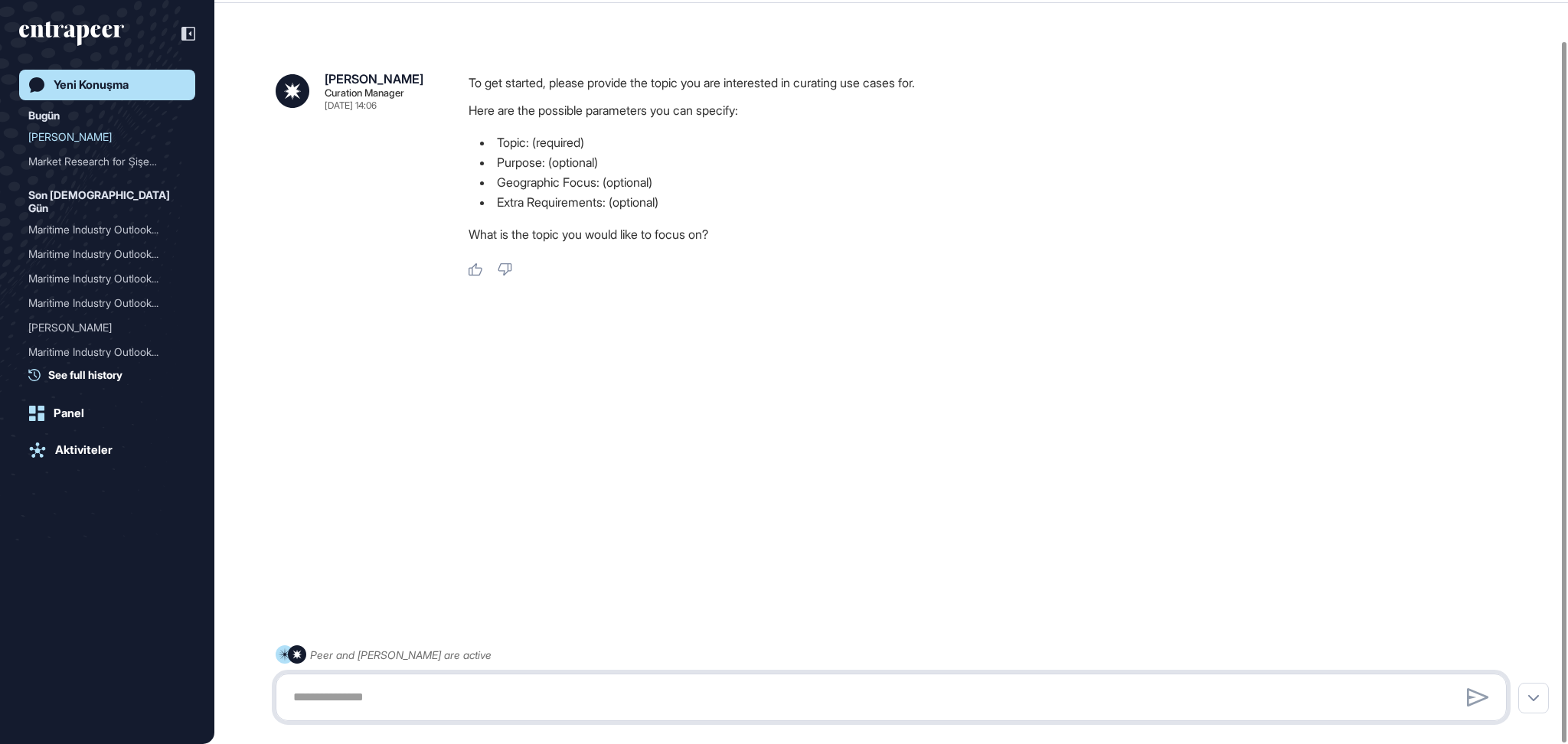 click at bounding box center (891, 697) 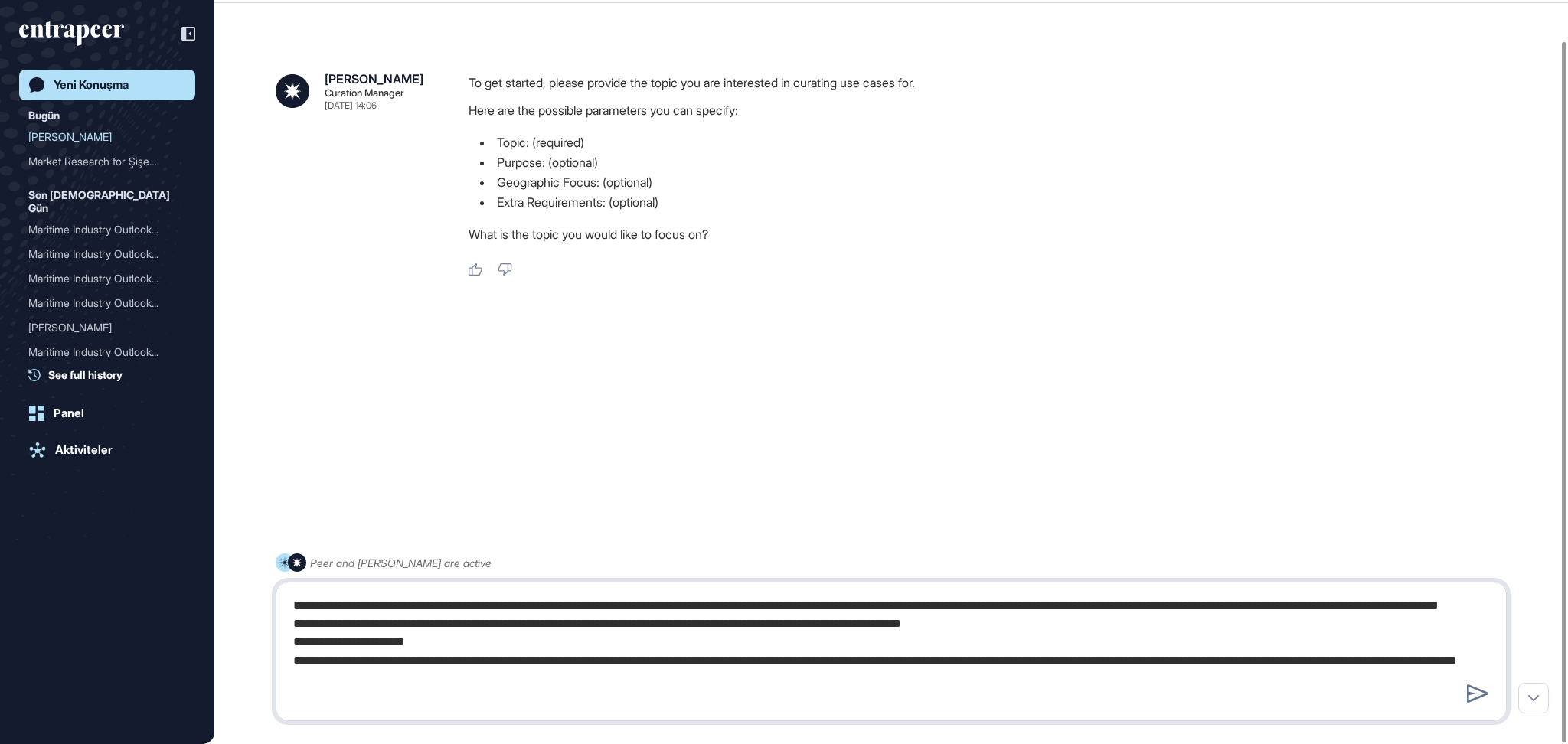 type on "**********" 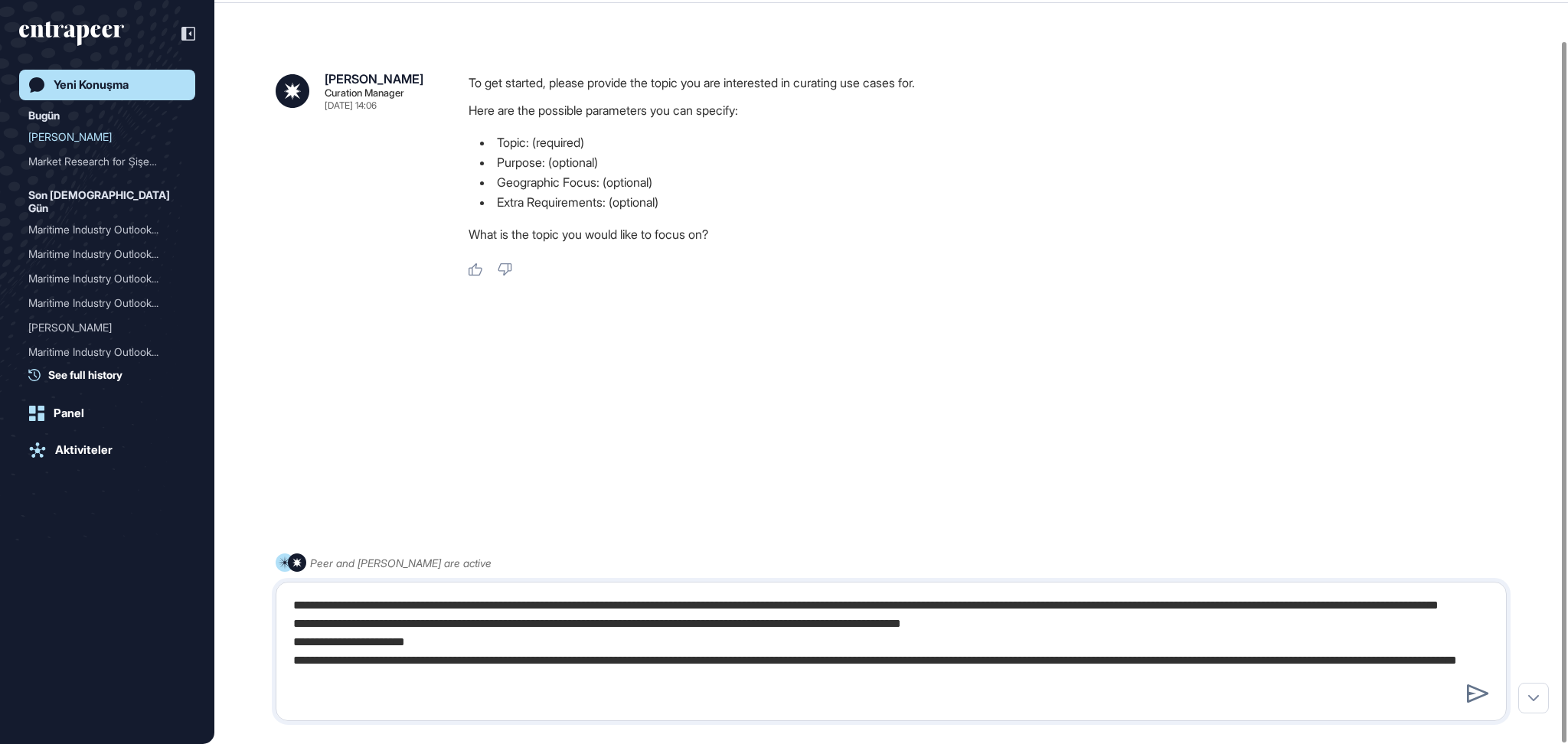 type 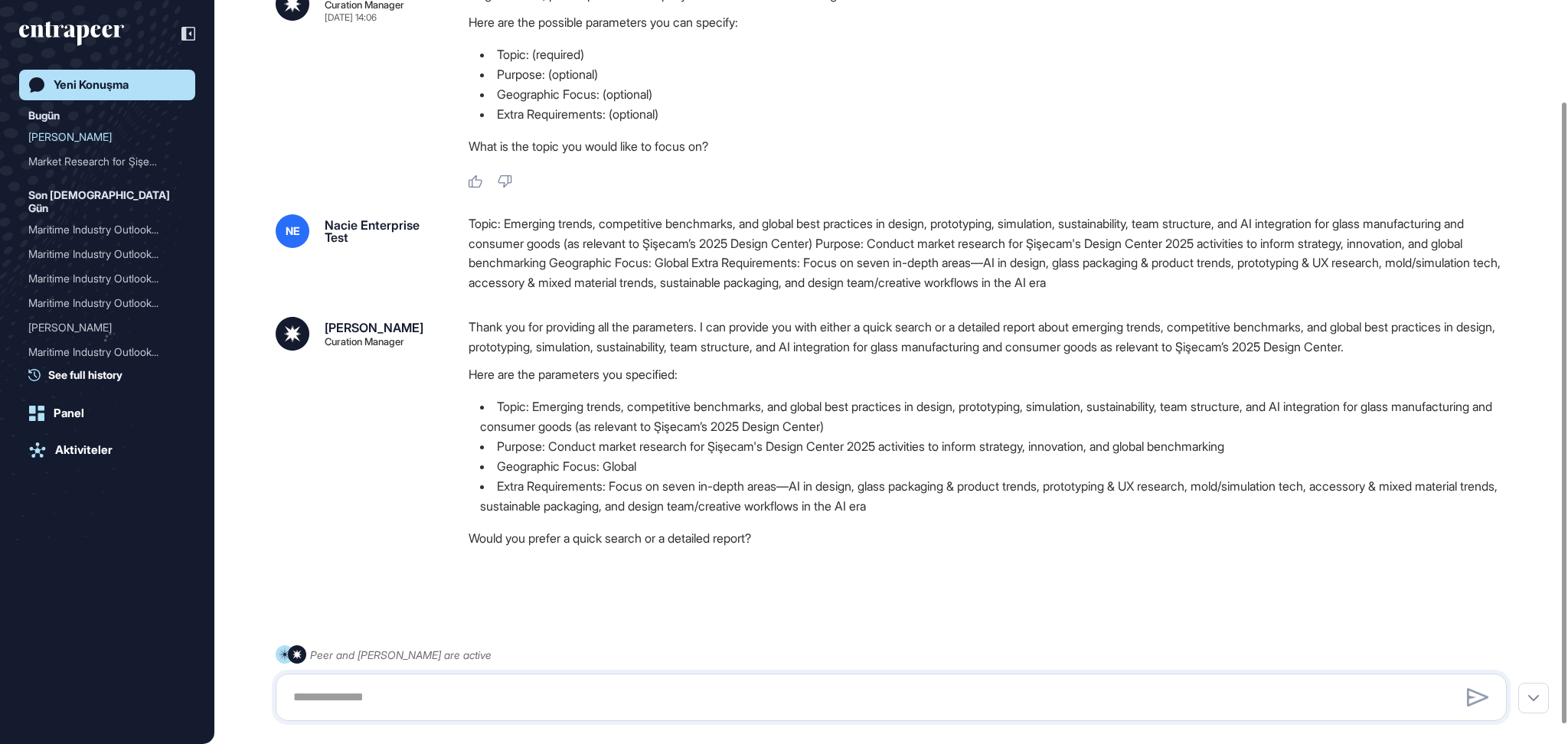 scroll, scrollTop: 144, scrollLeft: 0, axis: vertical 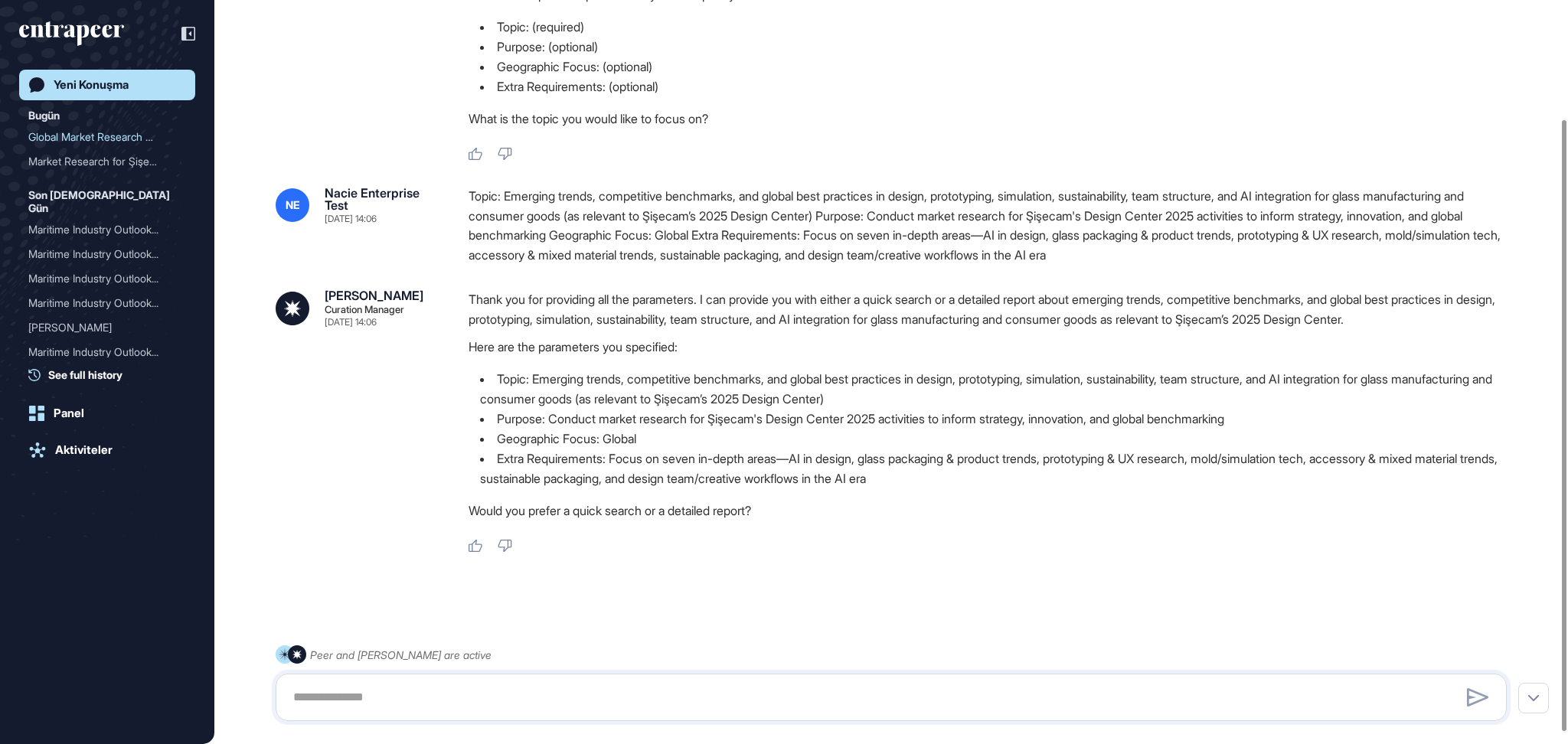 click on "Yeni Konuşma" 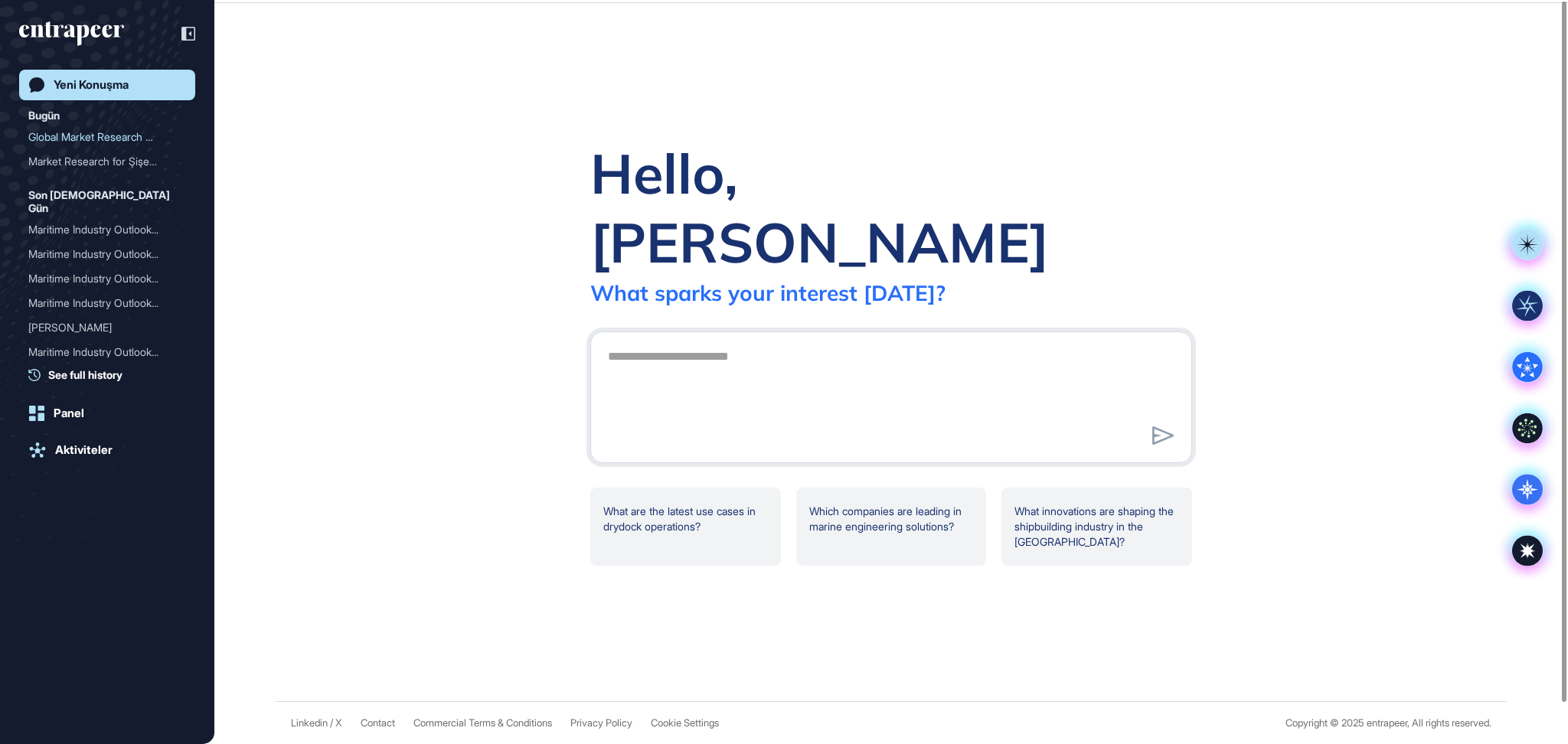 scroll, scrollTop: 0, scrollLeft: 0, axis: both 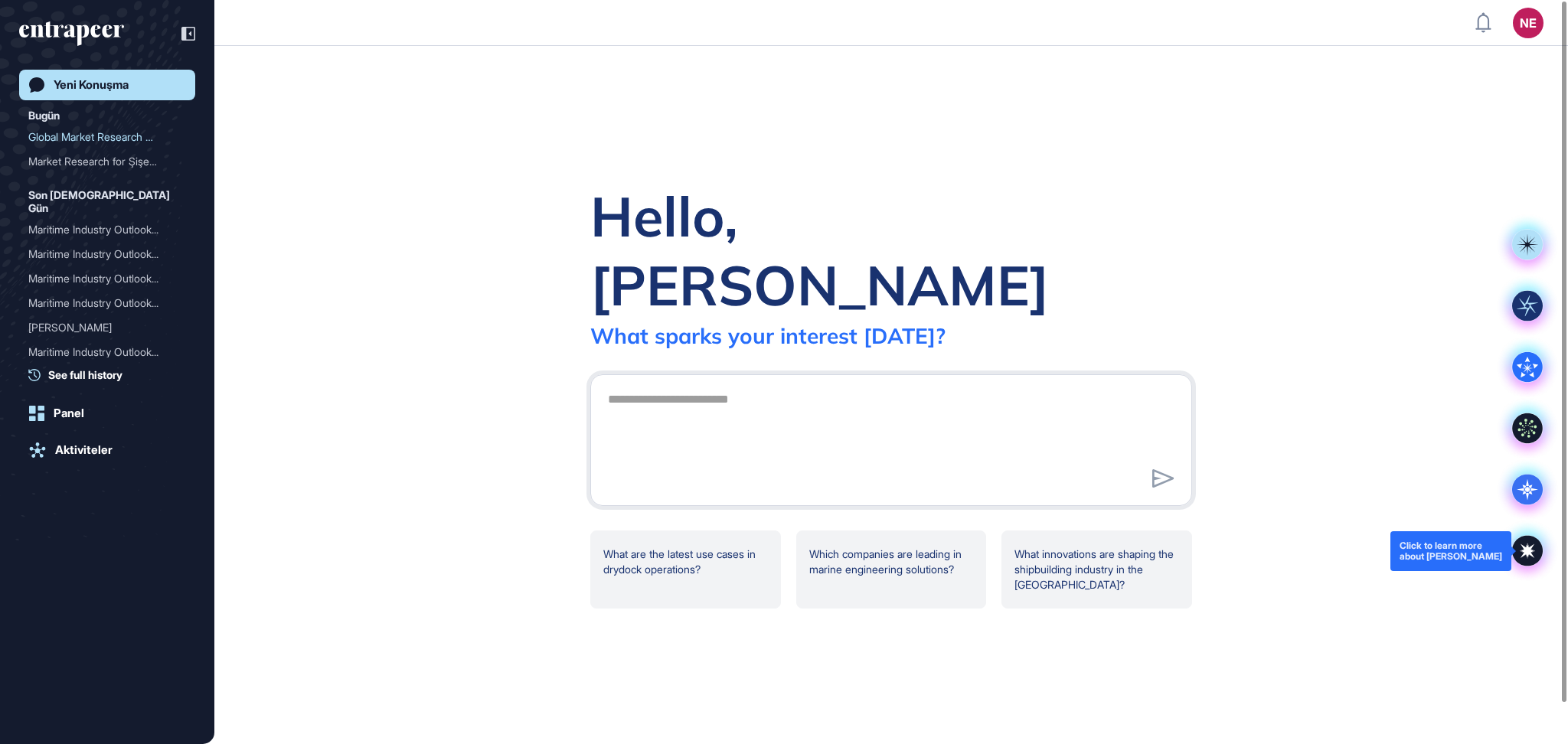 click 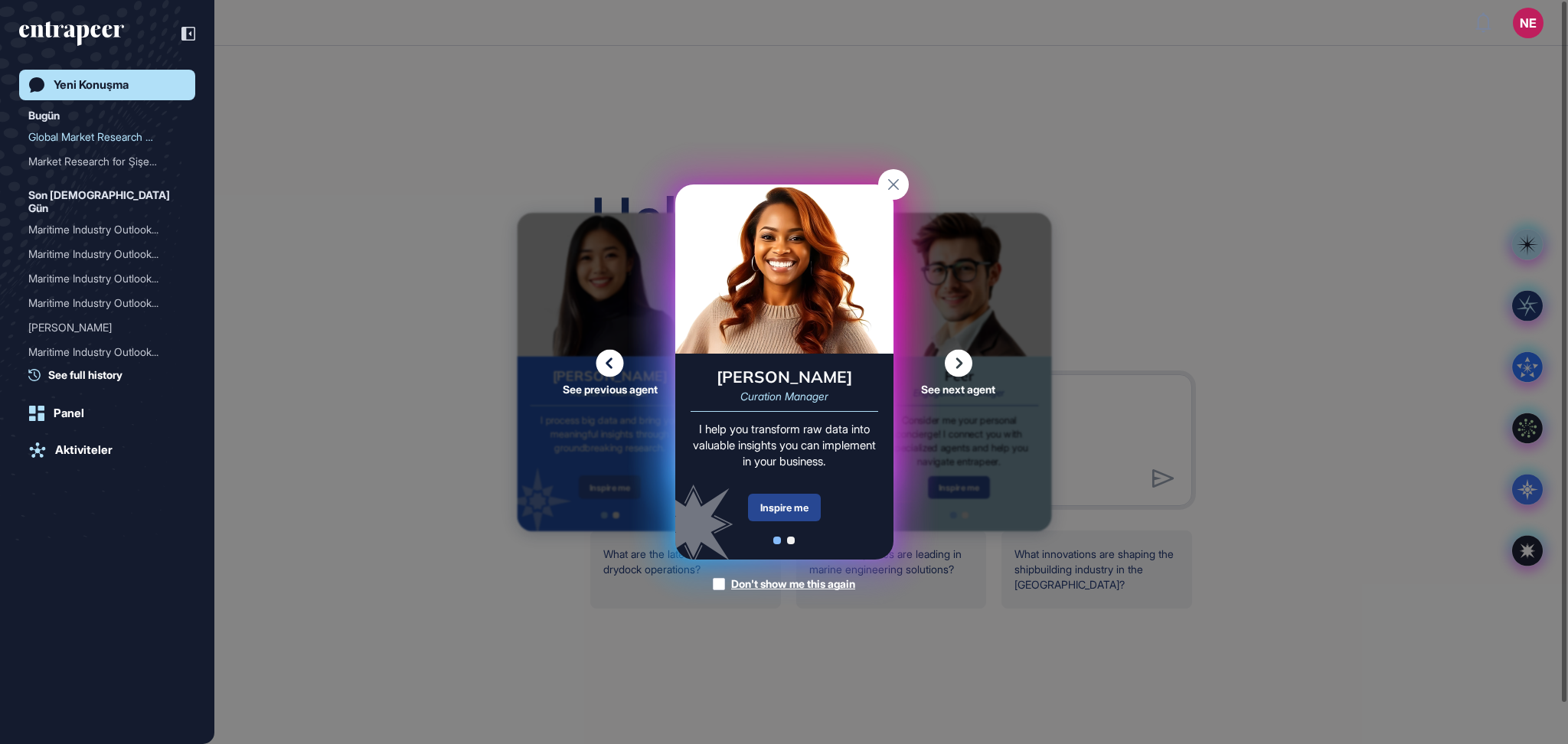 click on "Inspire me" at bounding box center (784, 507) 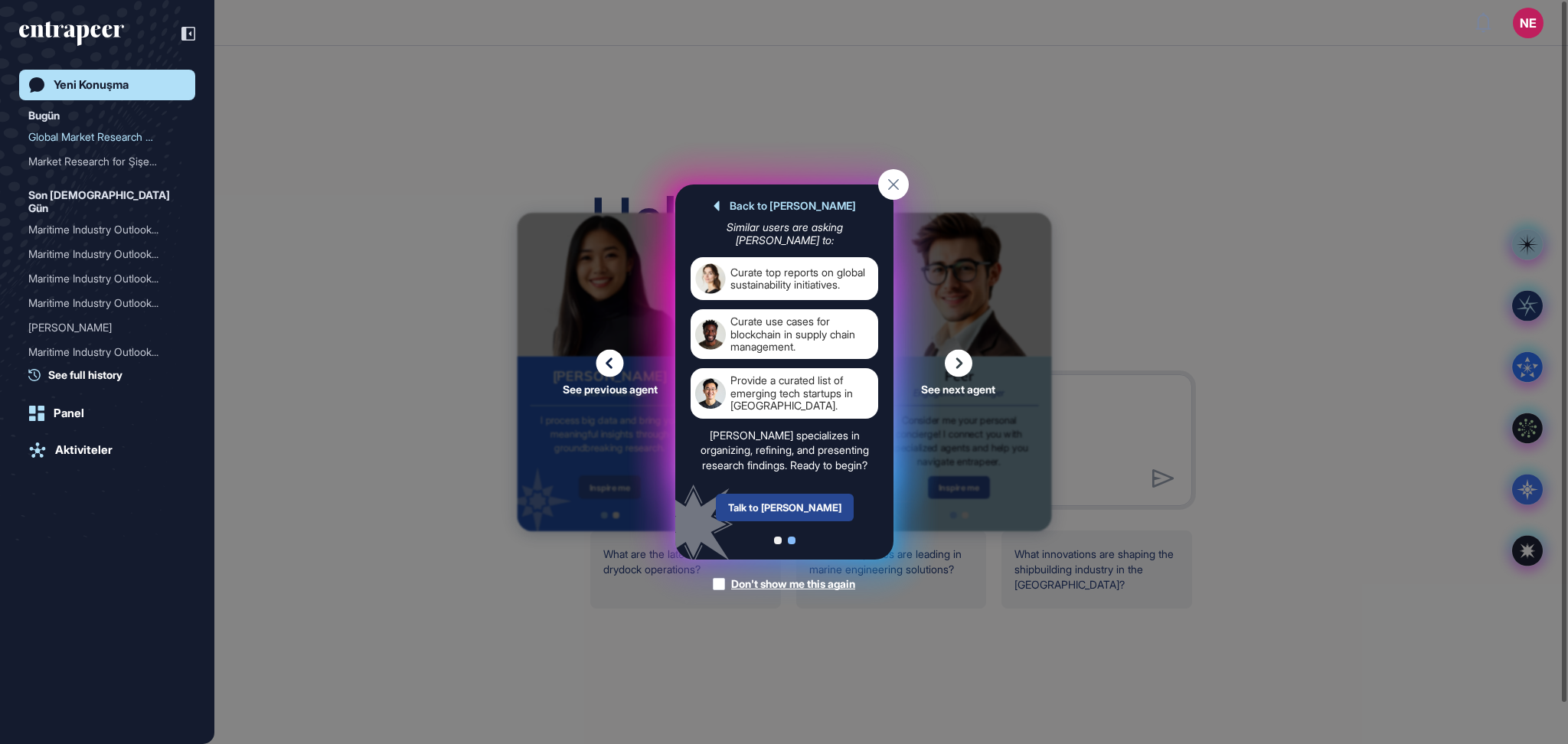 click on "Talk to Curie" at bounding box center (784, 507) 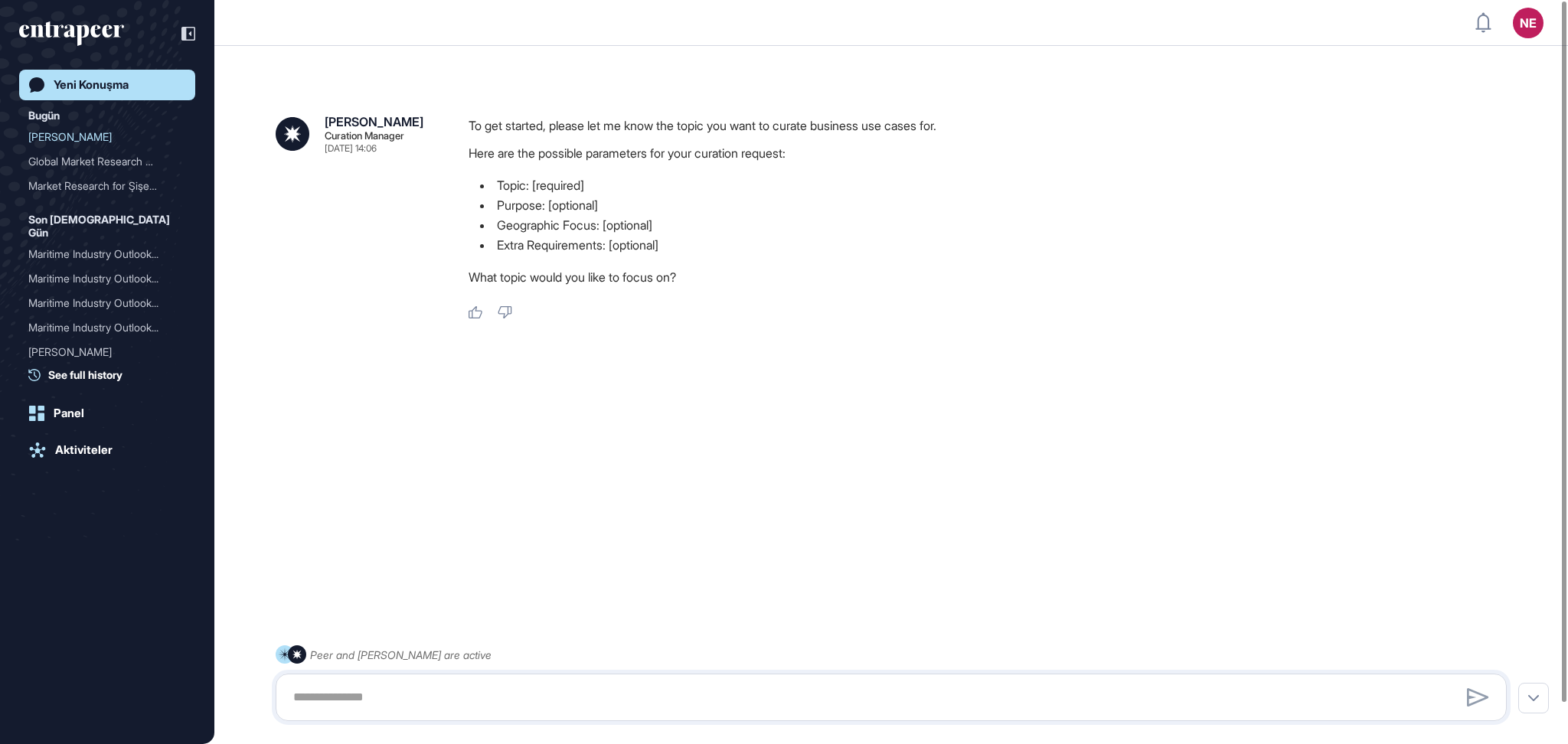scroll, scrollTop: 43, scrollLeft: 0, axis: vertical 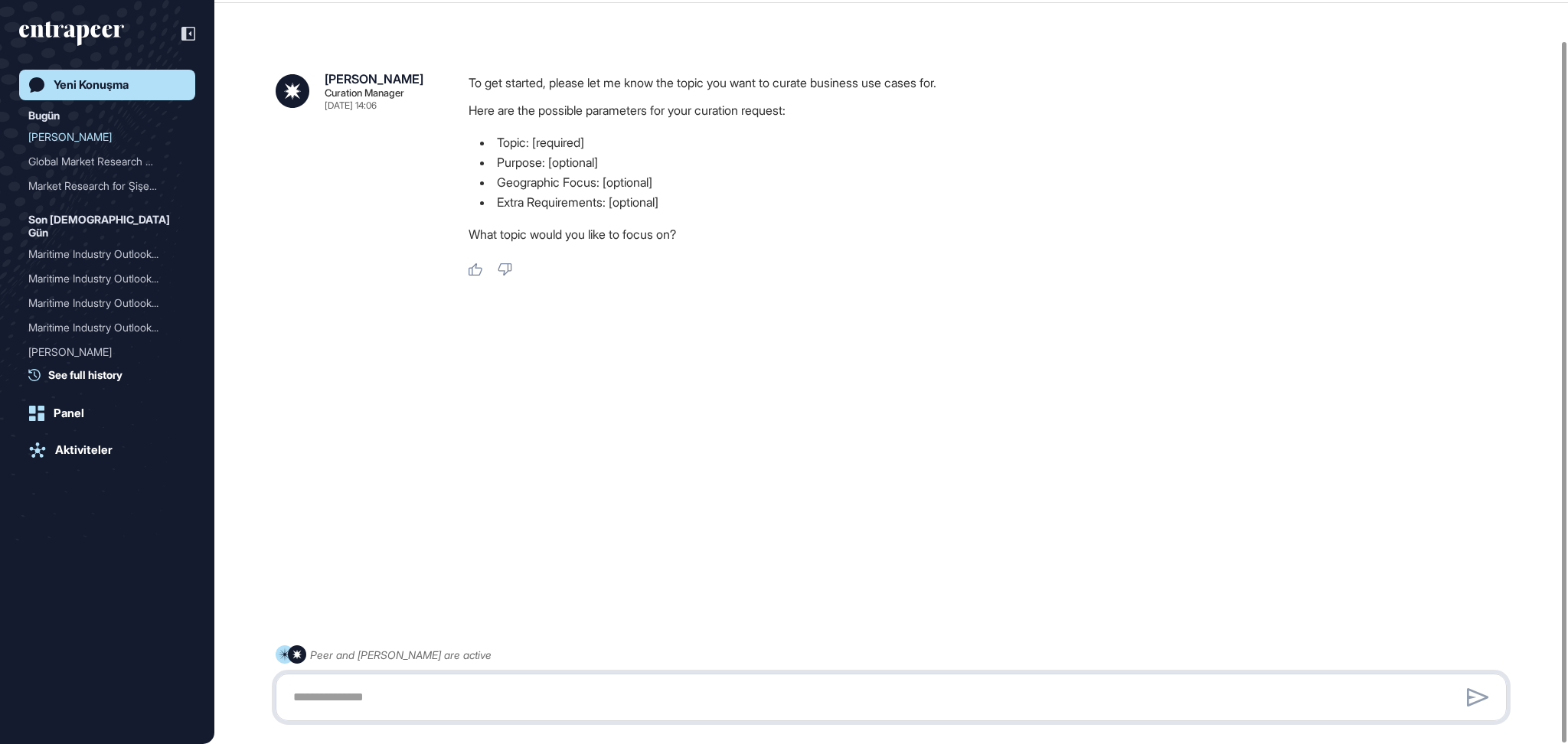 click at bounding box center (891, 697) 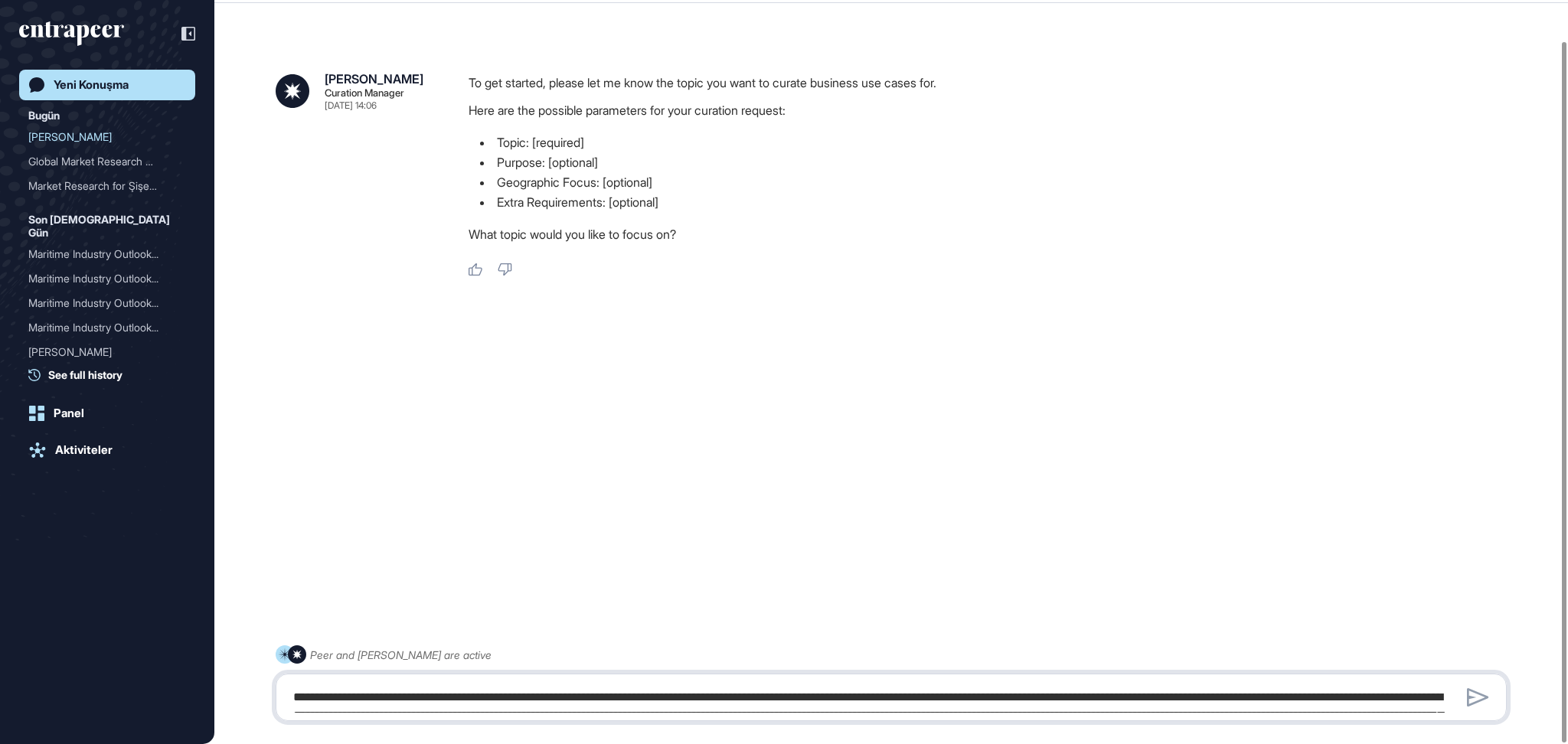 scroll, scrollTop: 169, scrollLeft: 0, axis: vertical 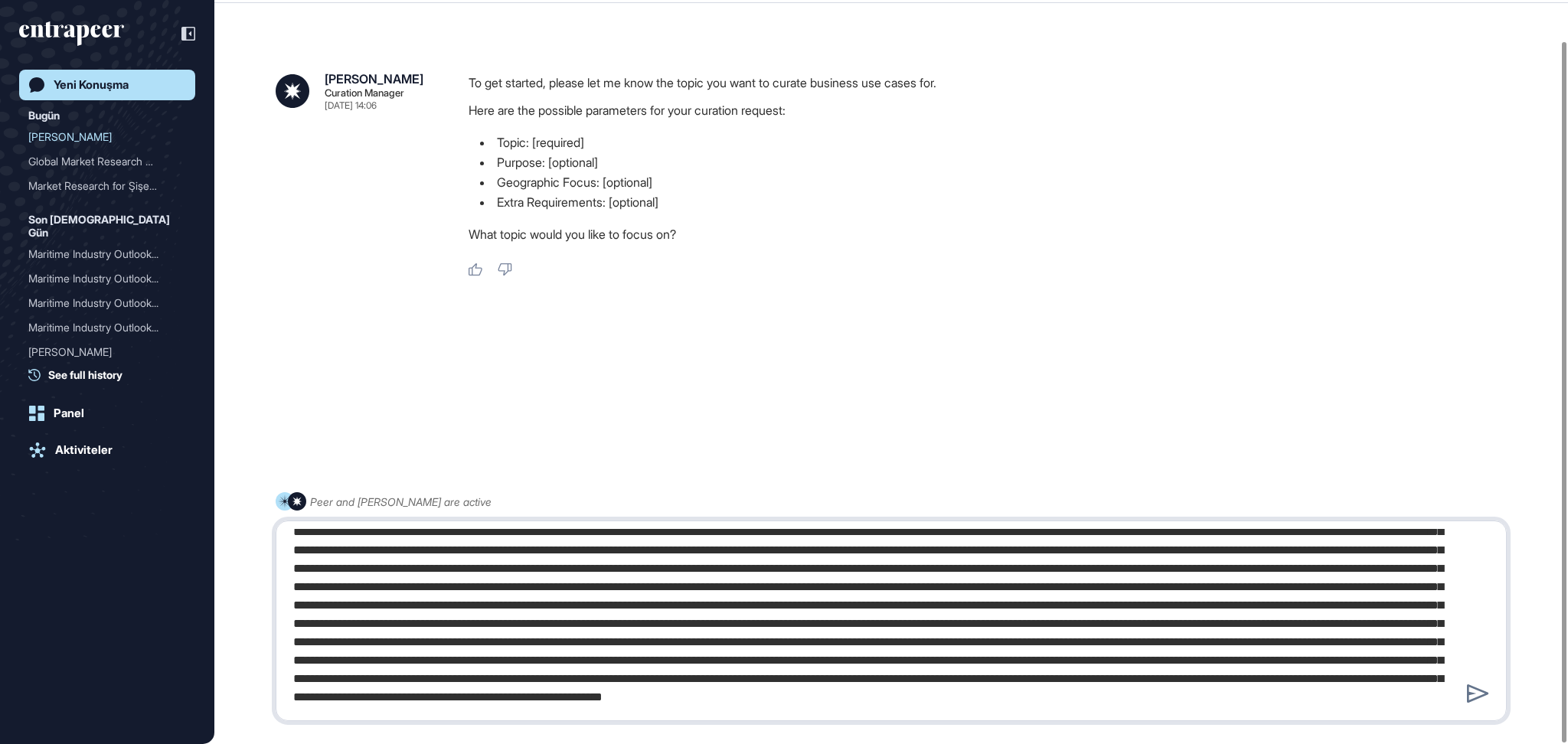 type on "**********" 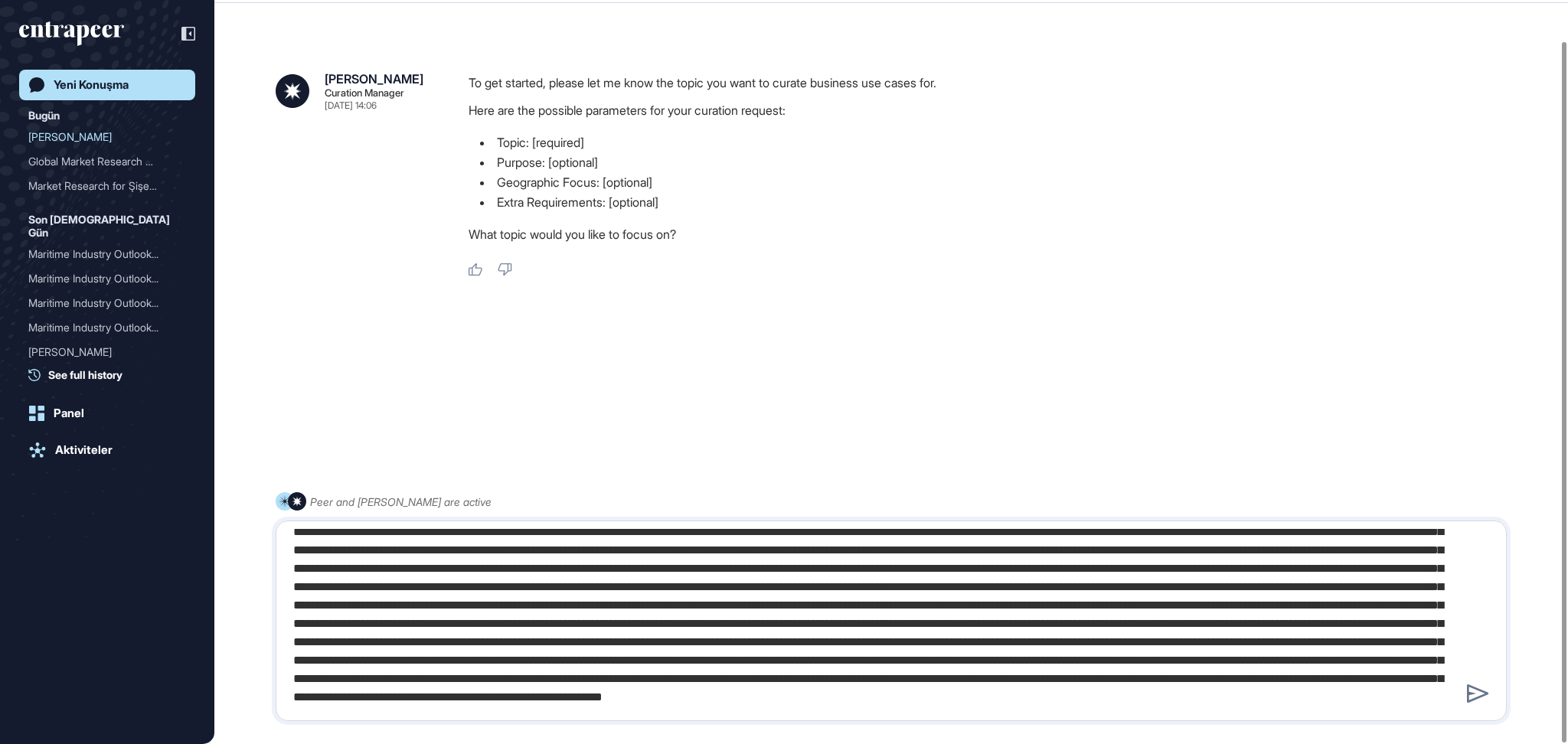 type 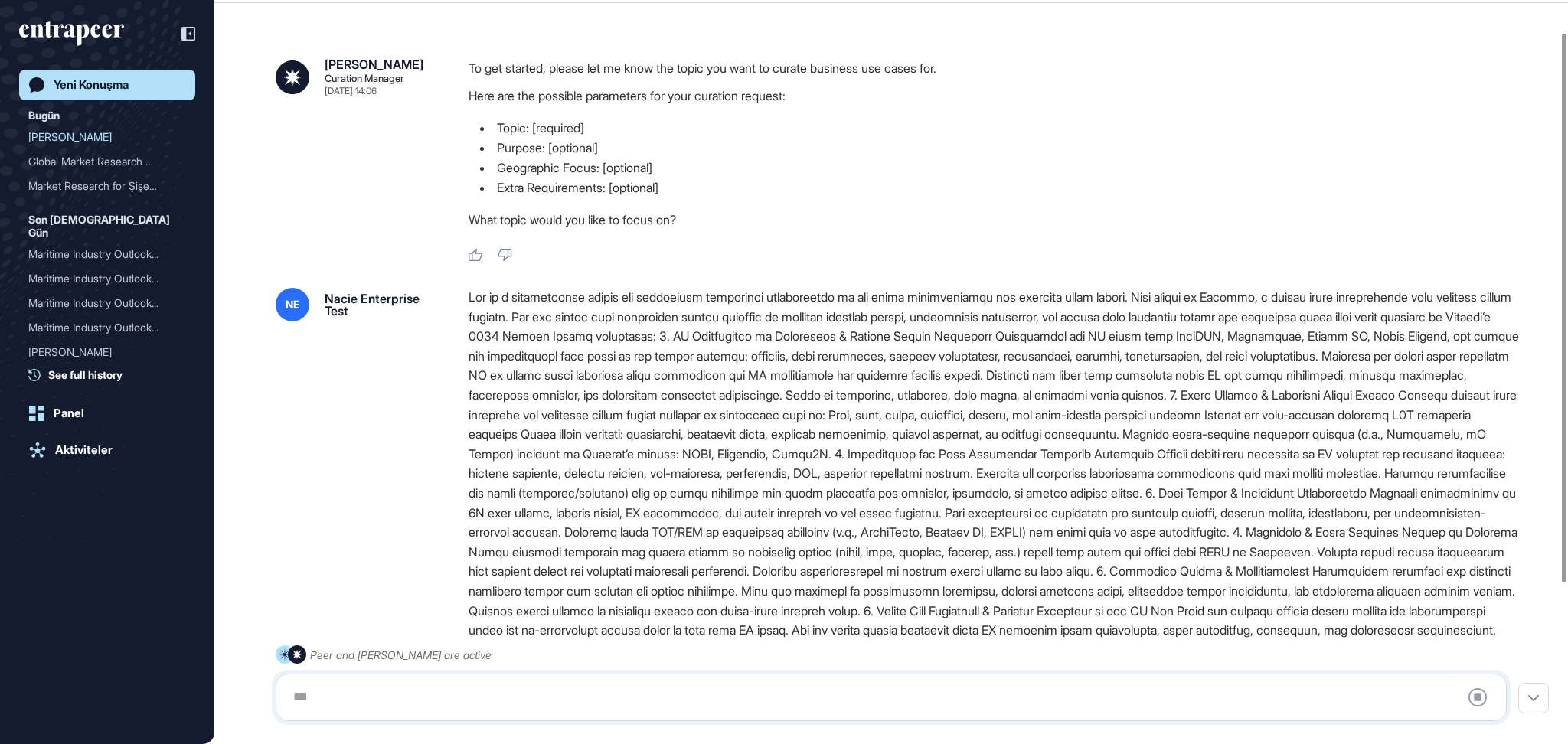 scroll, scrollTop: 0, scrollLeft: 0, axis: both 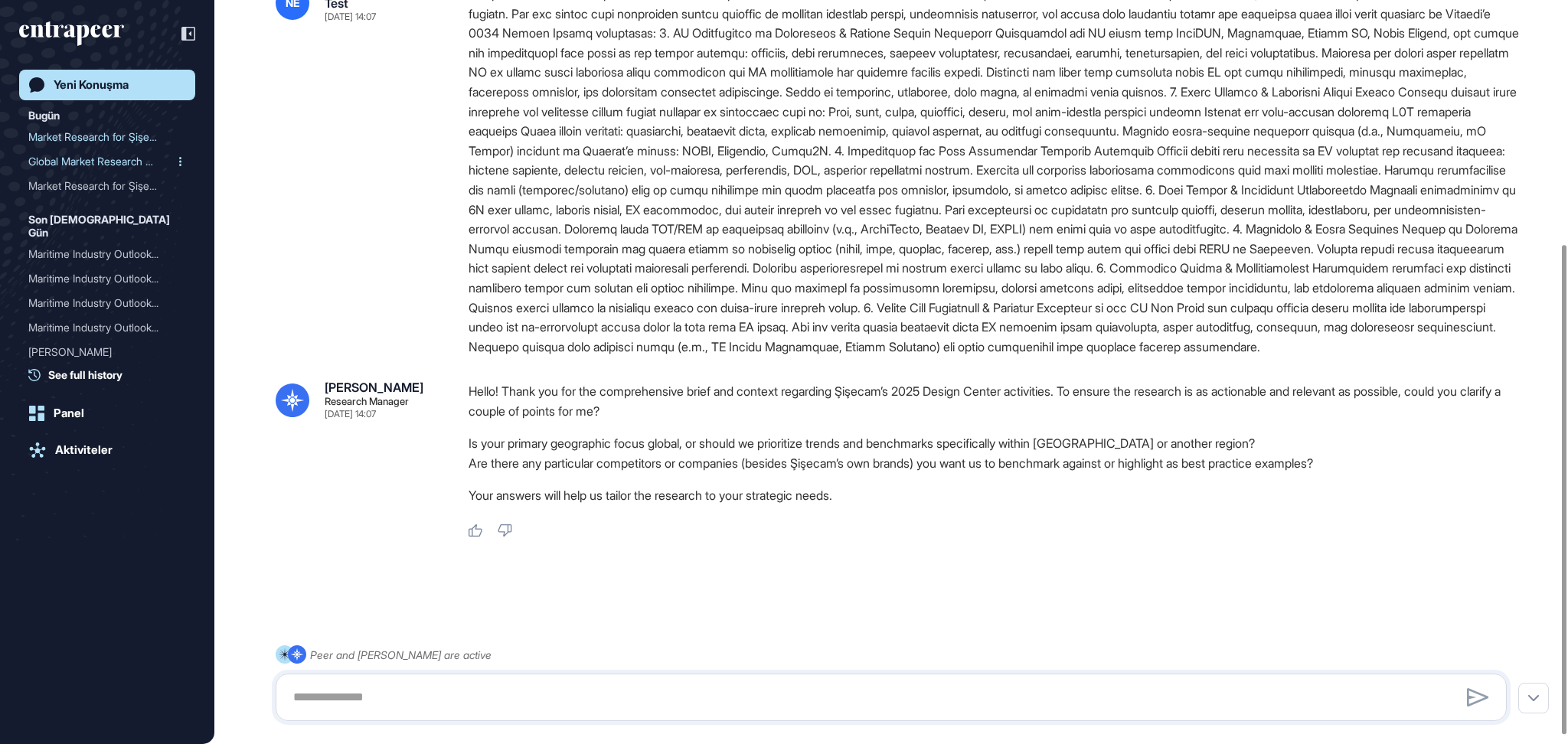 click on "Global Market Research on..." at bounding box center (101, 162) 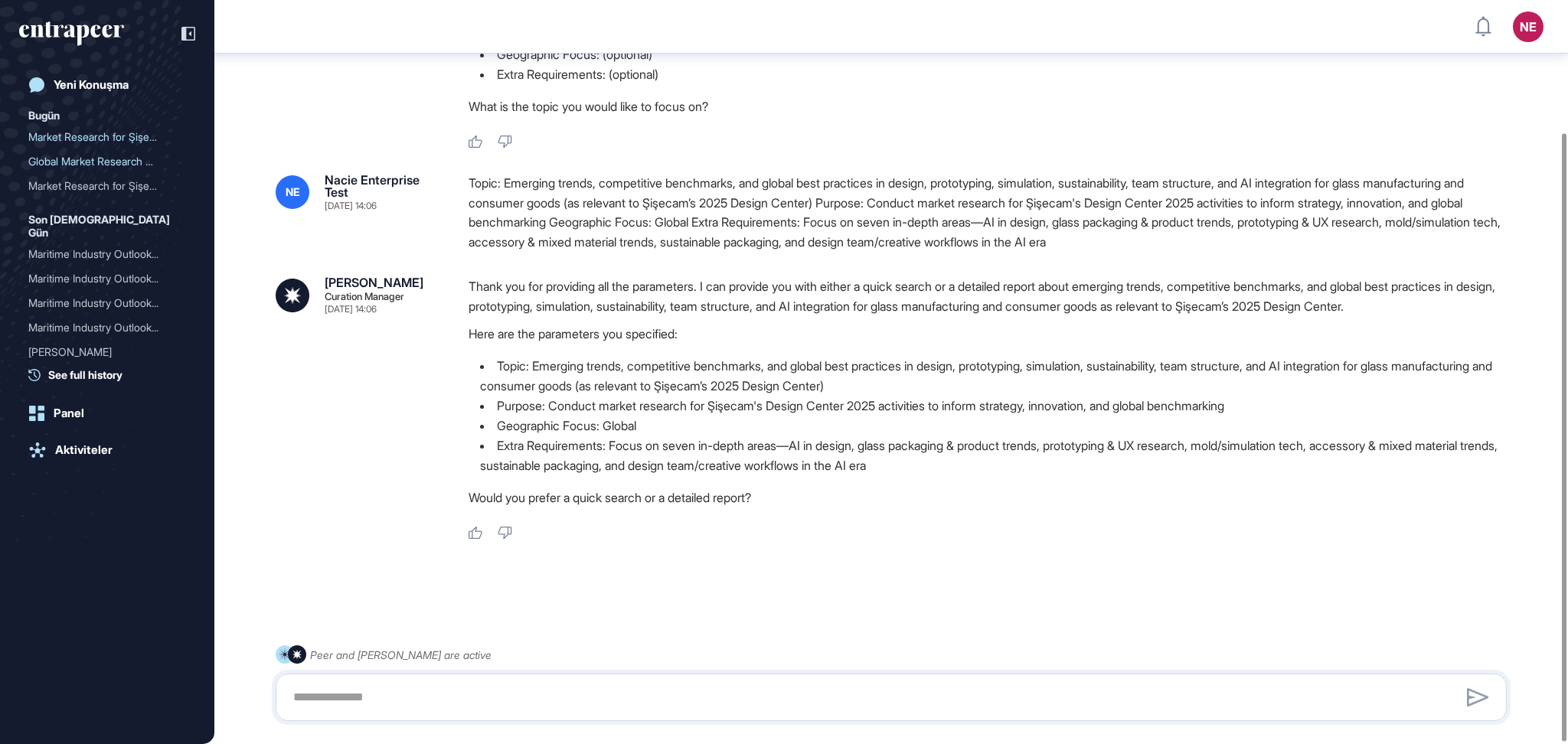 scroll, scrollTop: 165, scrollLeft: 0, axis: vertical 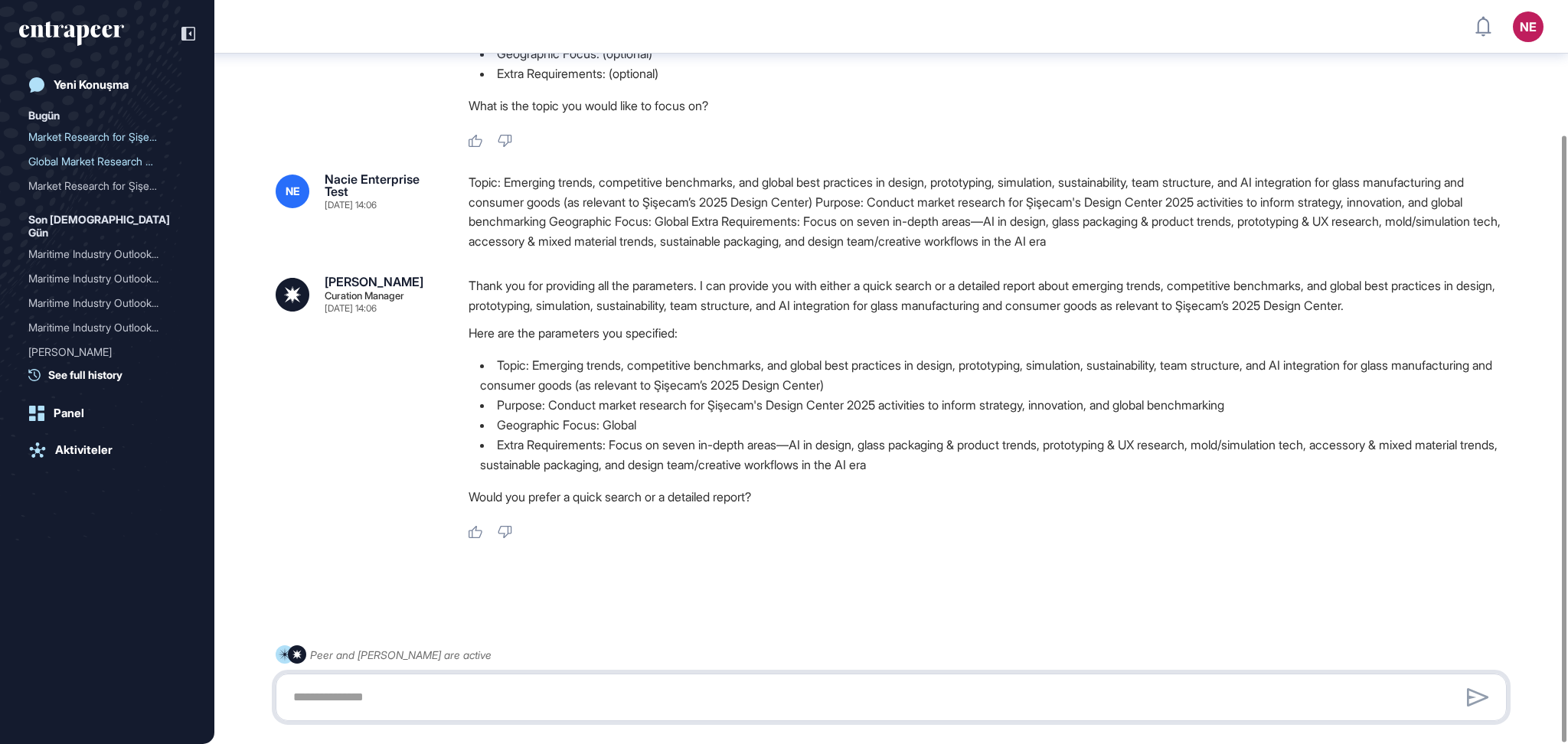 click at bounding box center [891, 697] 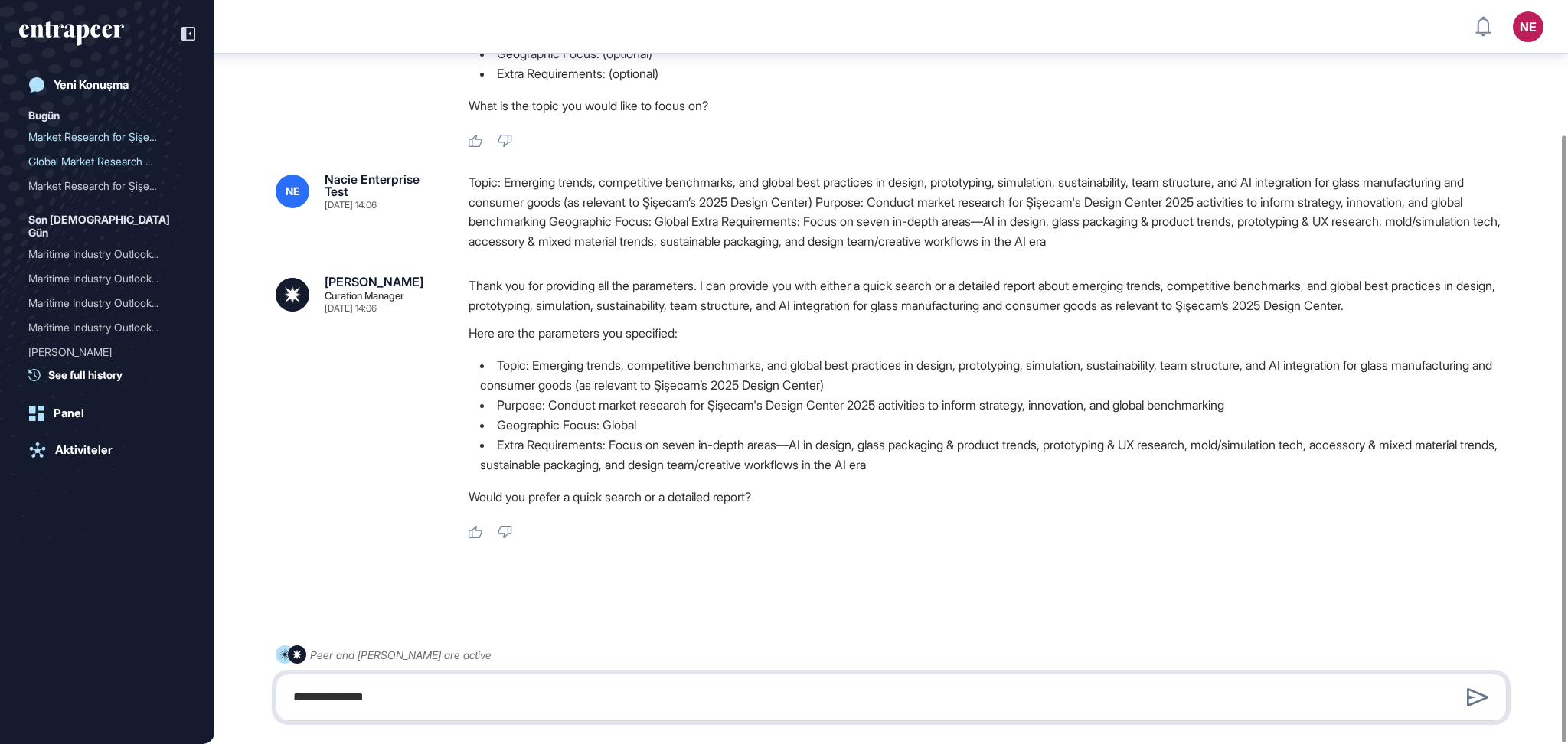 type on "**********" 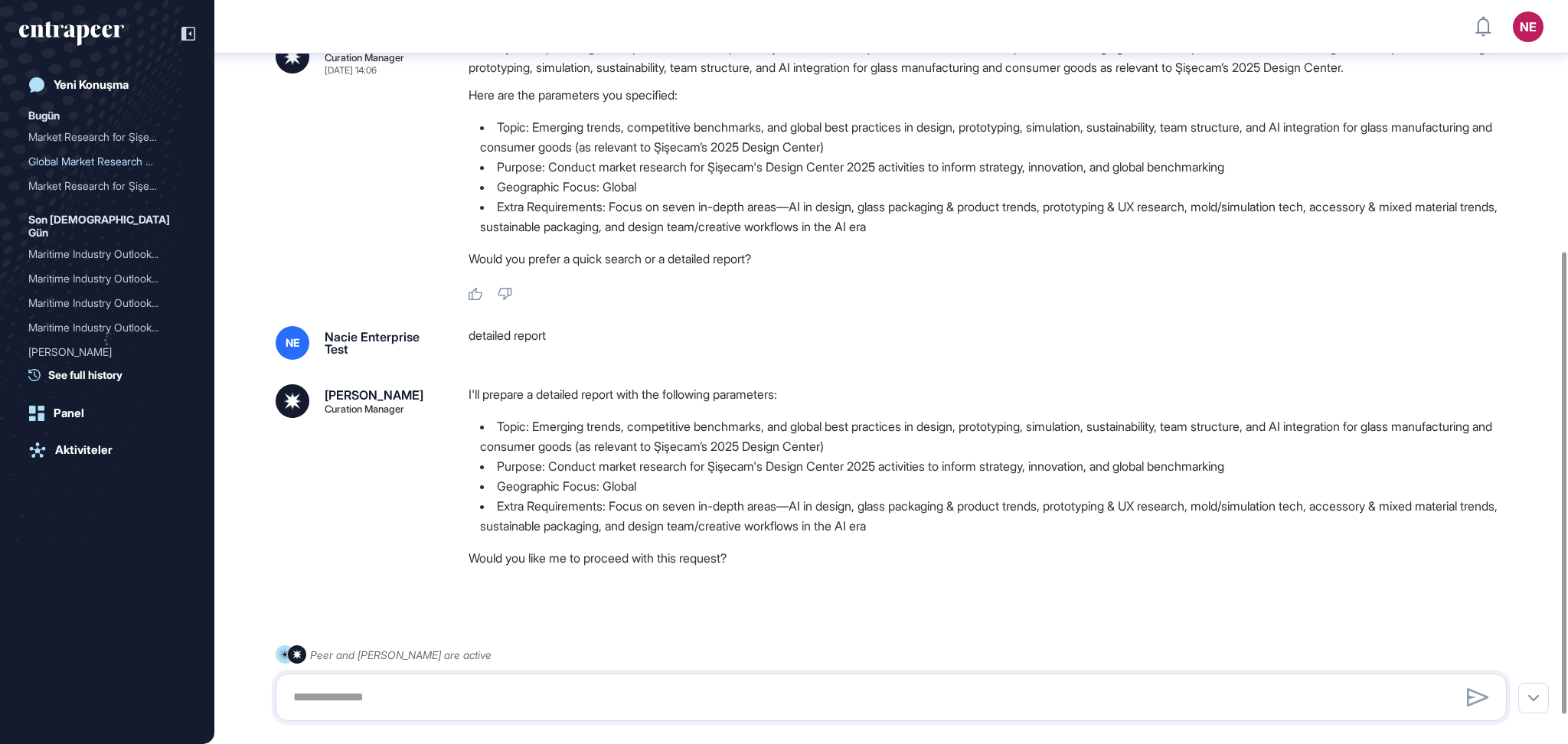 scroll, scrollTop: 450, scrollLeft: 0, axis: vertical 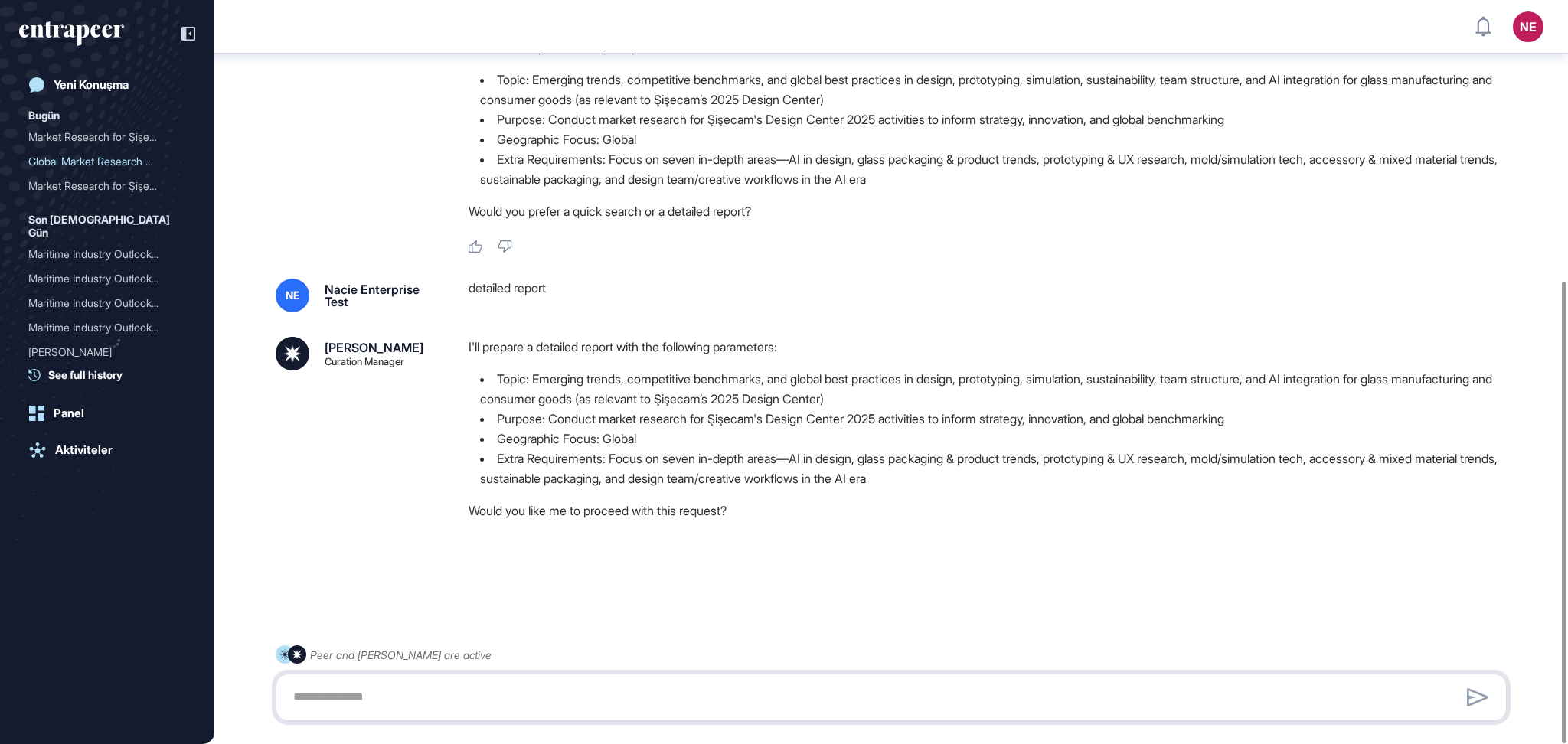 click at bounding box center [891, 697] 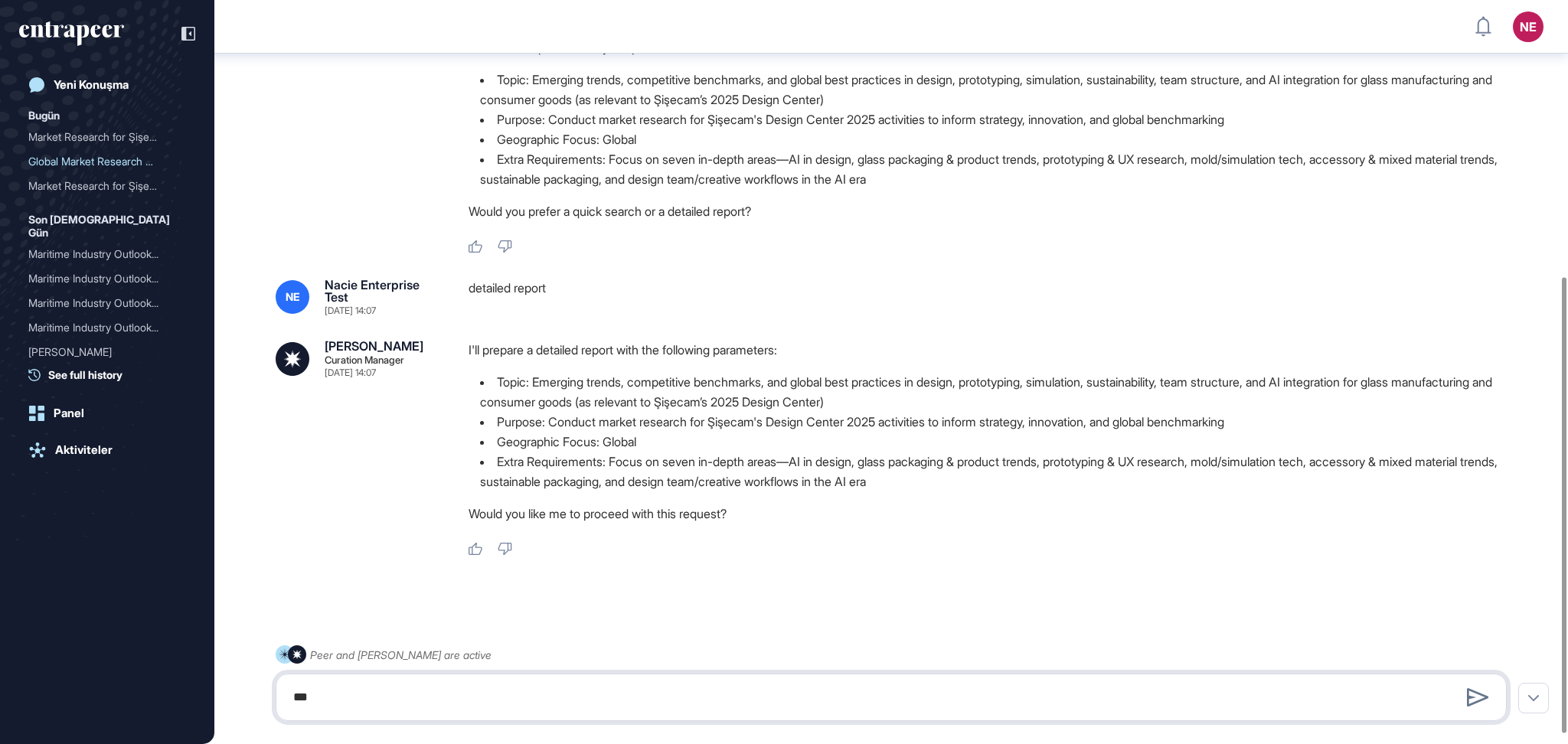 type on "***" 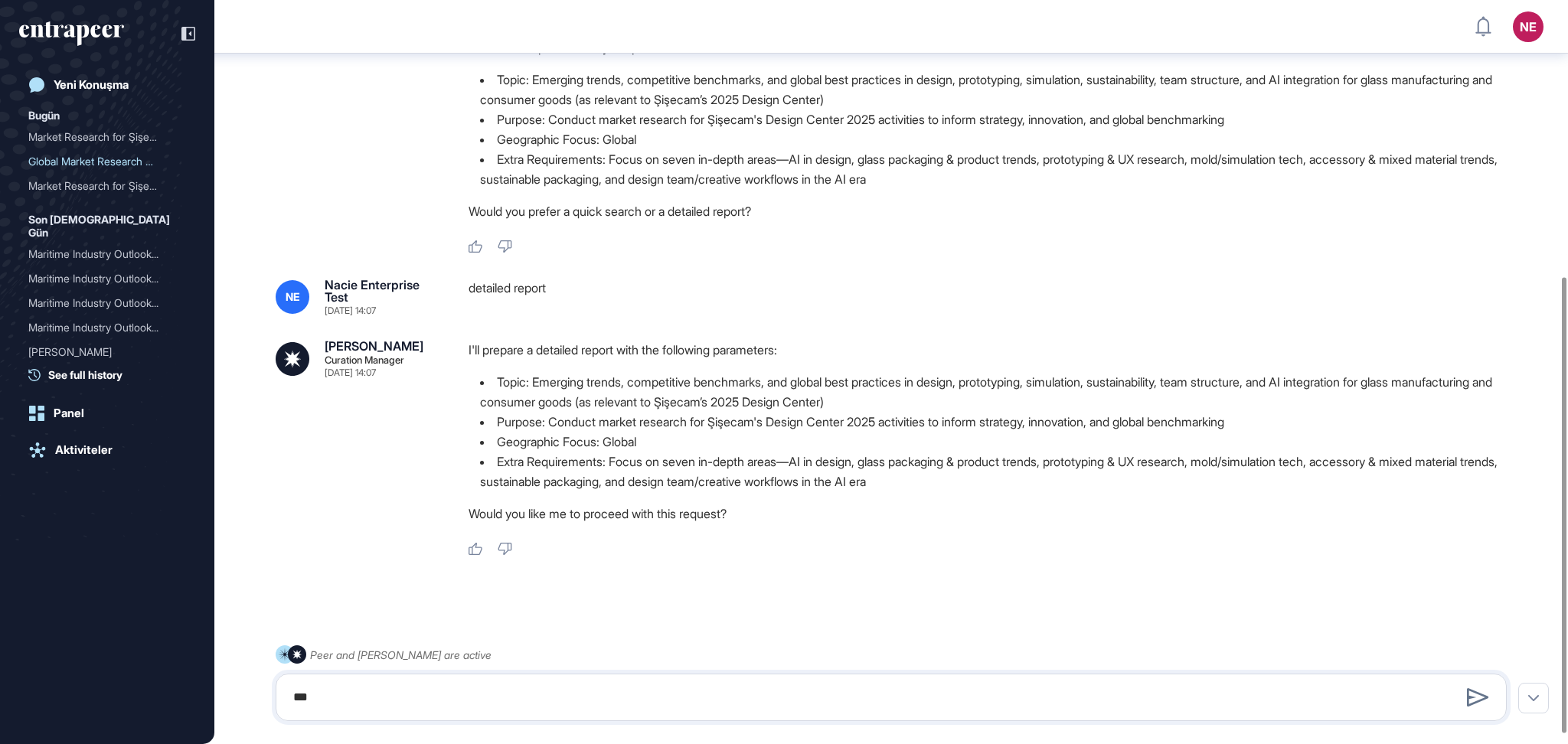type 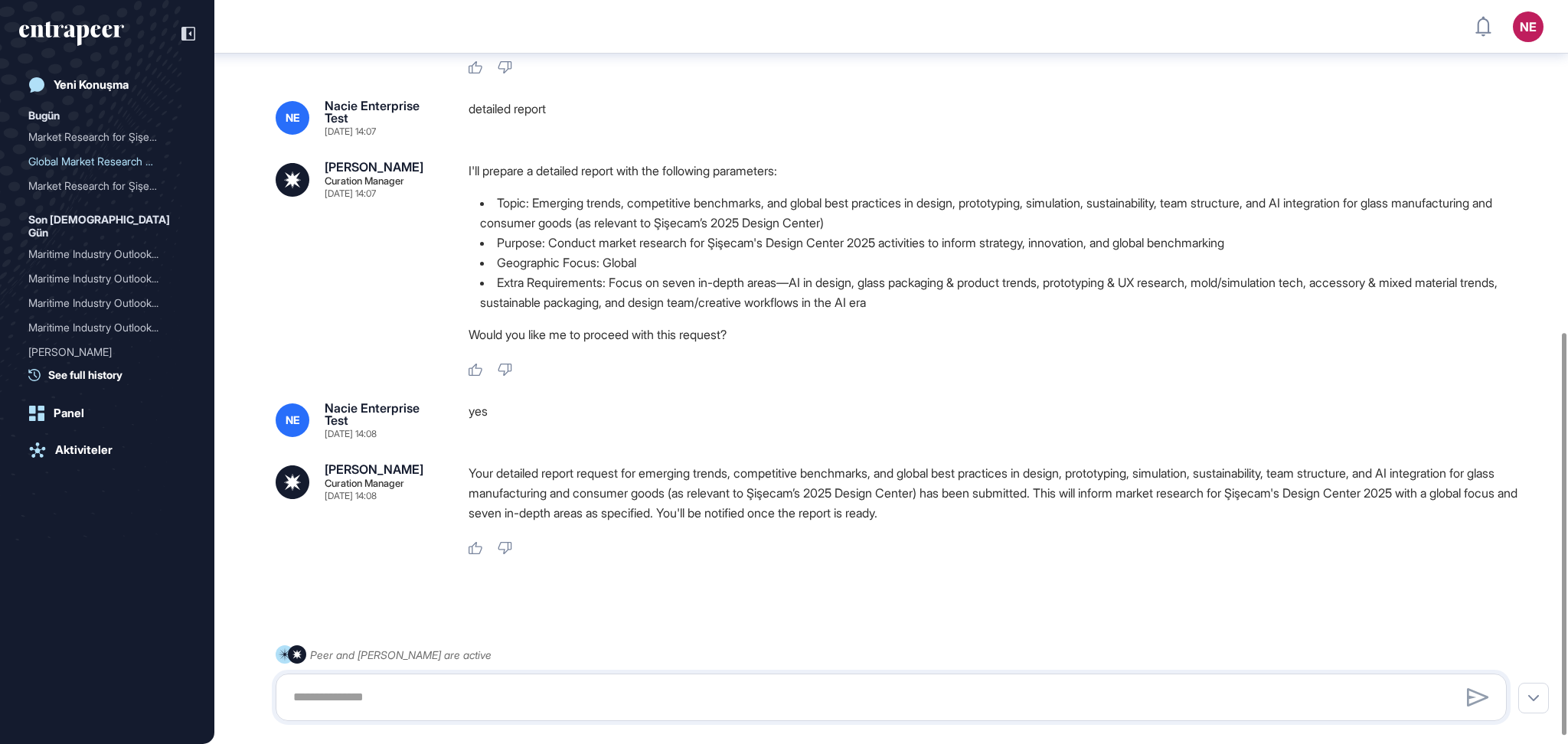 scroll, scrollTop: 630, scrollLeft: 0, axis: vertical 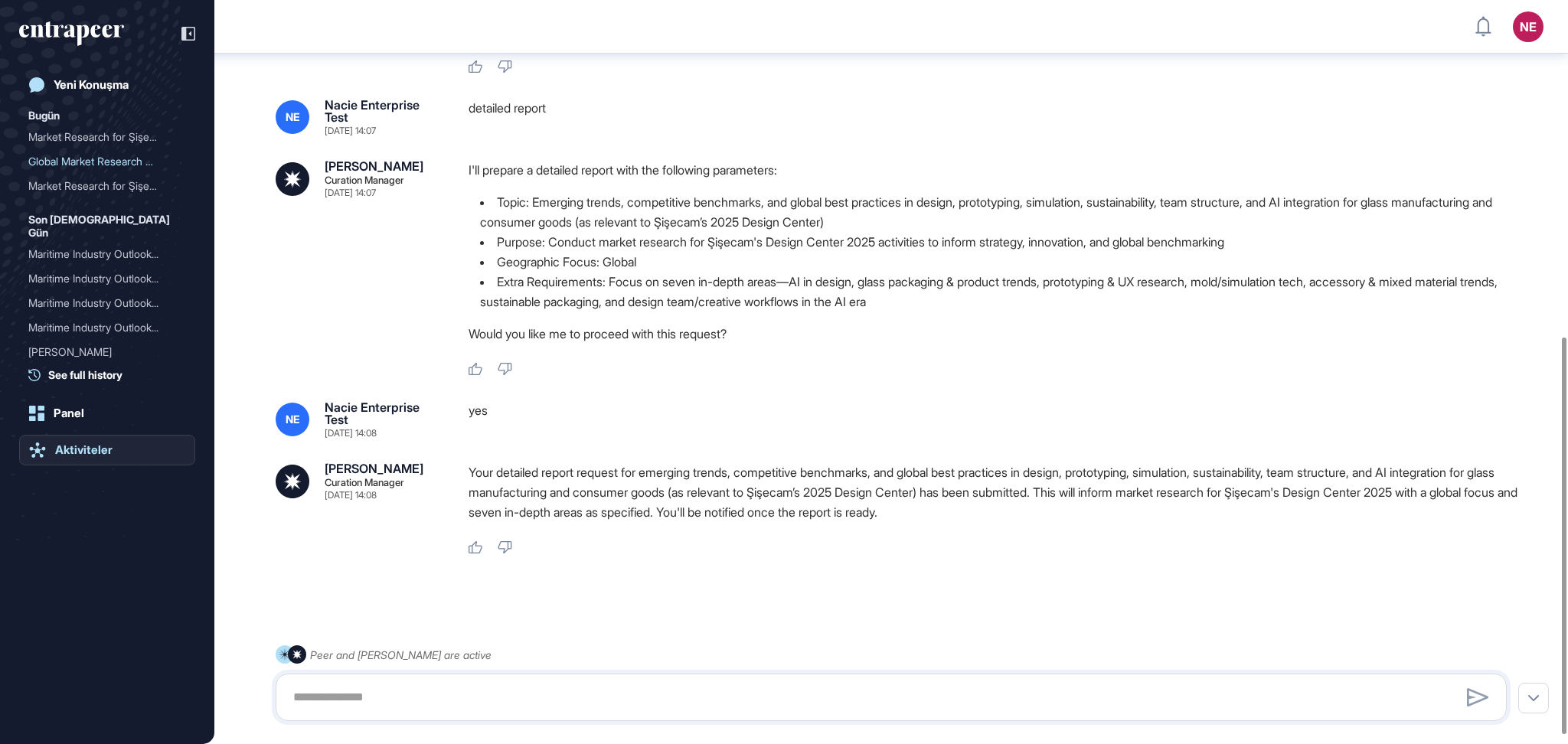 click on "Aktiviteler" at bounding box center [83, 450] 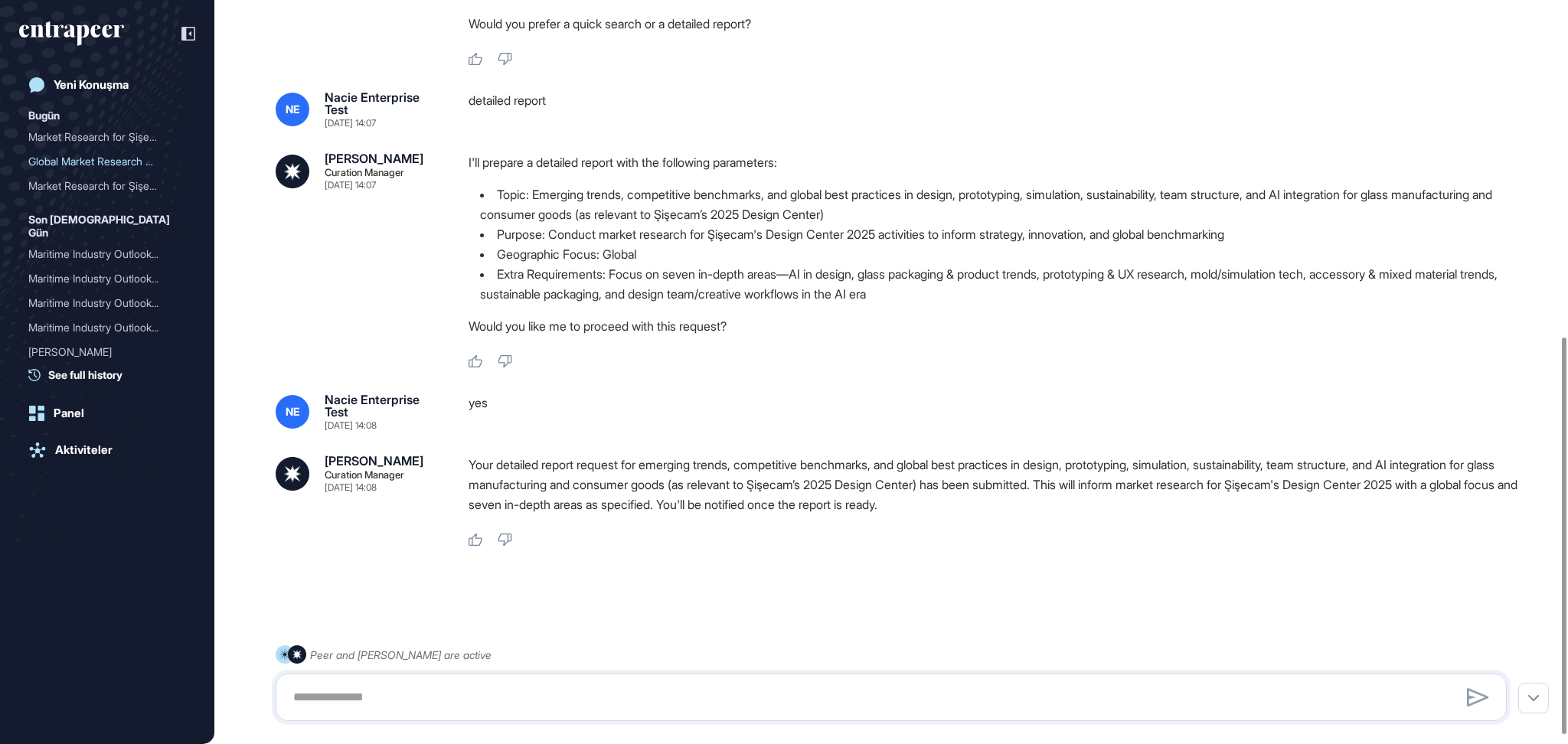 scroll, scrollTop: 630, scrollLeft: 0, axis: vertical 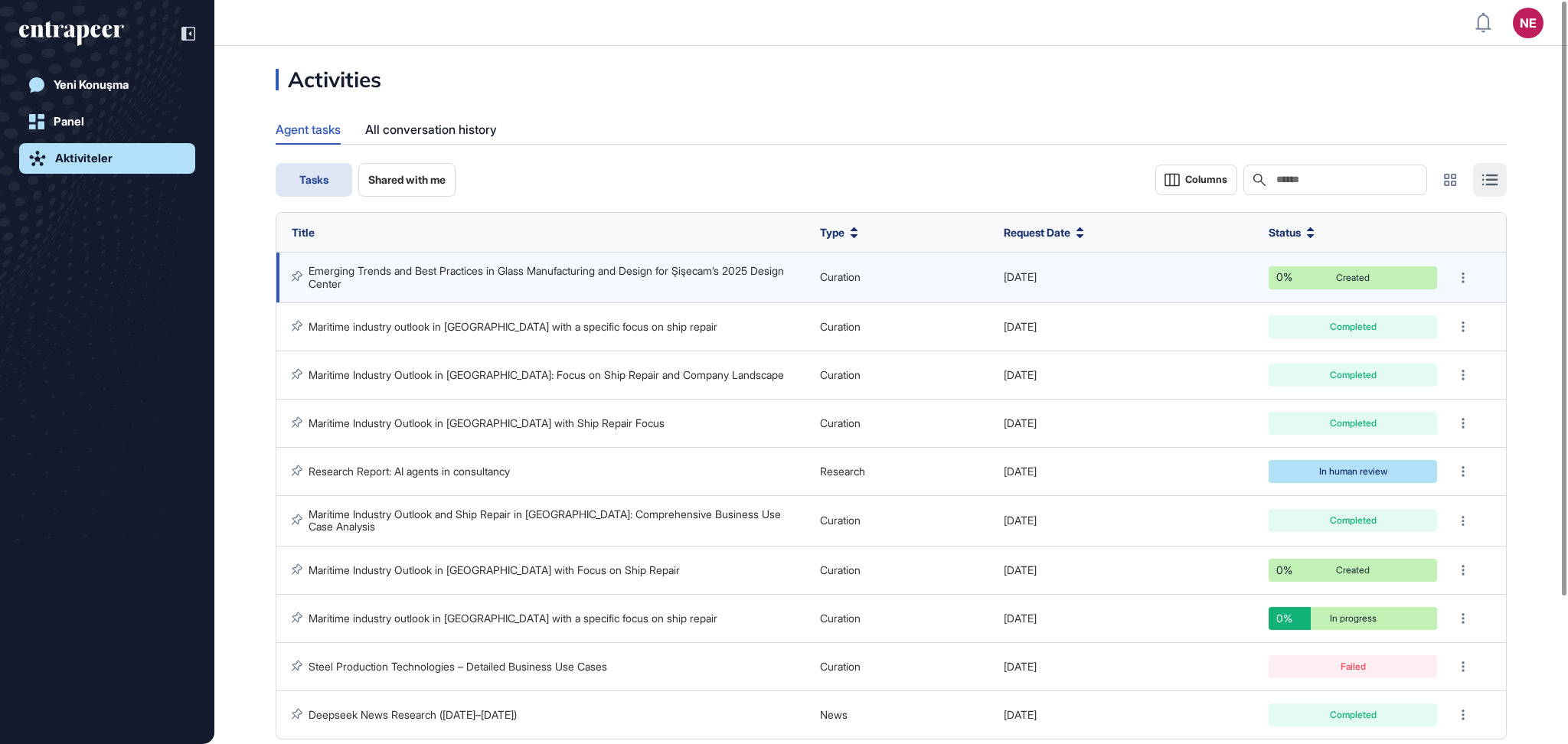 click on "Emerging Trends and Best Practices in Glass Manufacturing and Design for Şişecam’s 2025 Design Center" at bounding box center (547, 276) 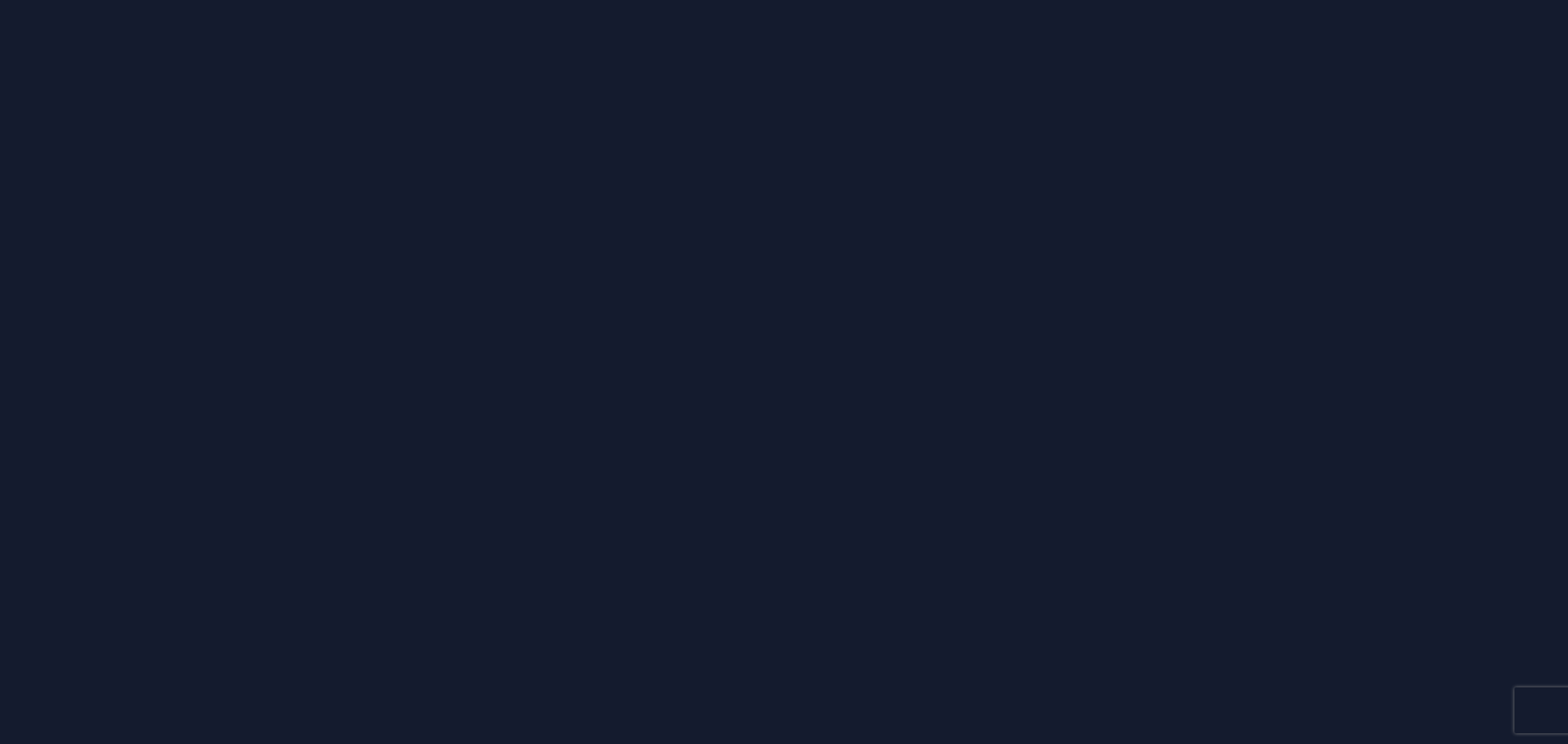 scroll, scrollTop: 0, scrollLeft: 0, axis: both 